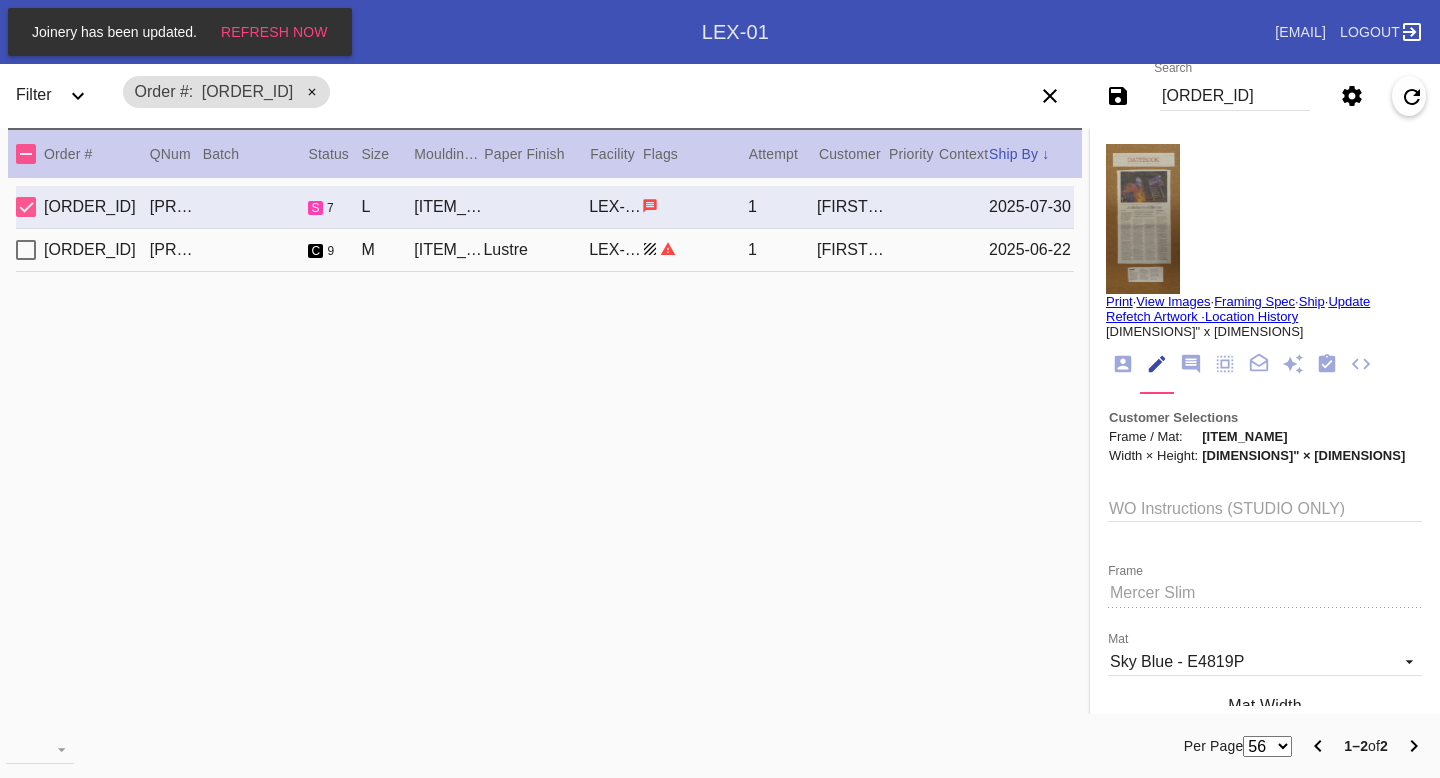 scroll, scrollTop: 0, scrollLeft: 0, axis: both 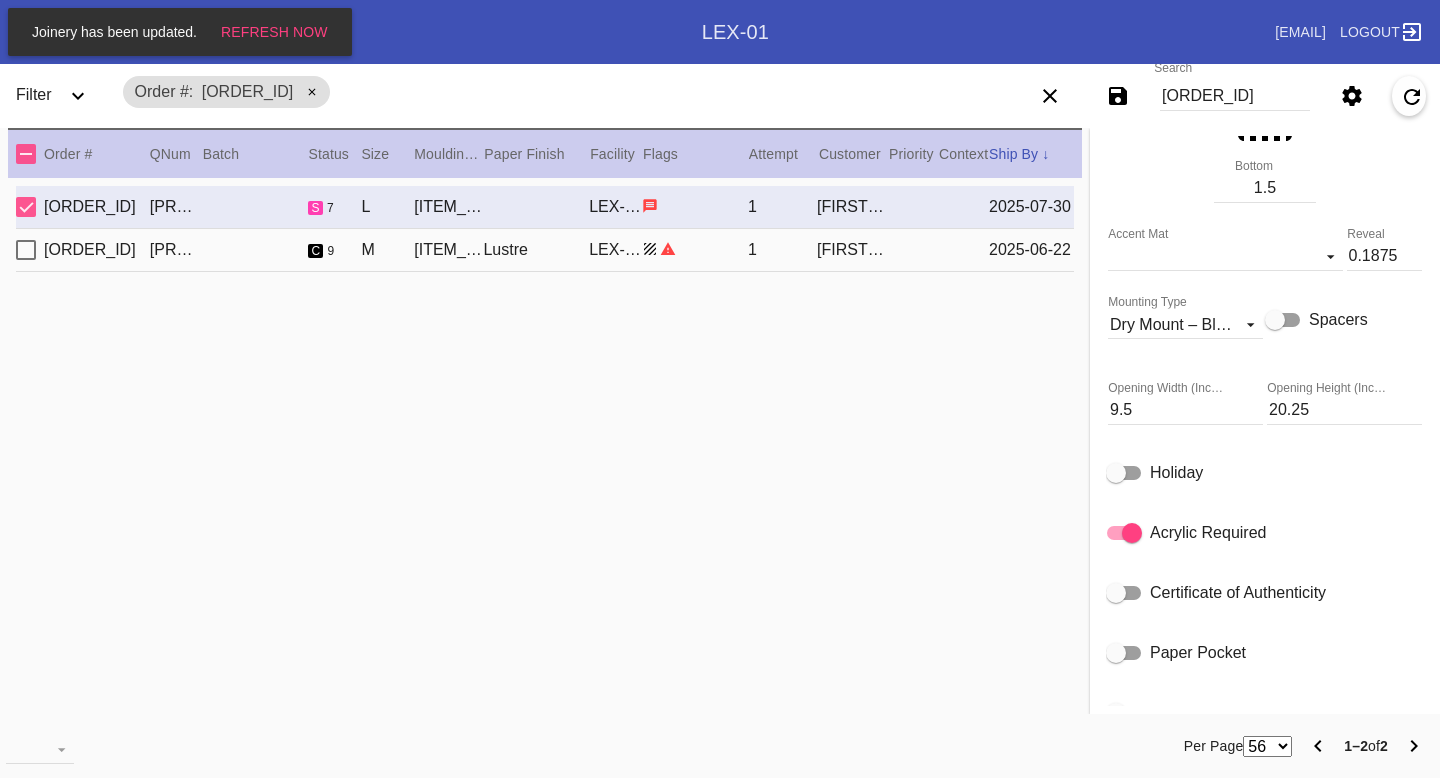 click on "R173289647" at bounding box center (1235, 96) 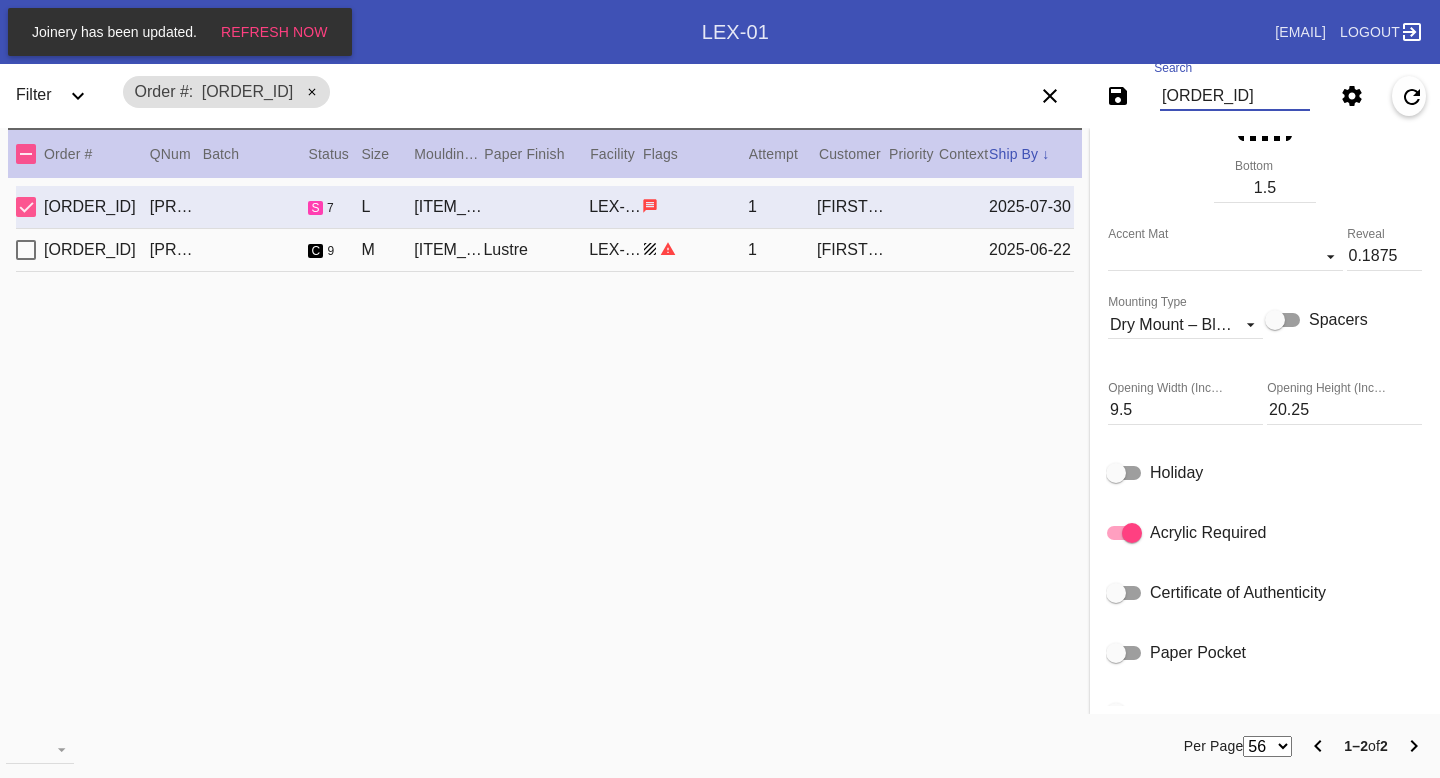 click on "R173289647" at bounding box center [1235, 96] 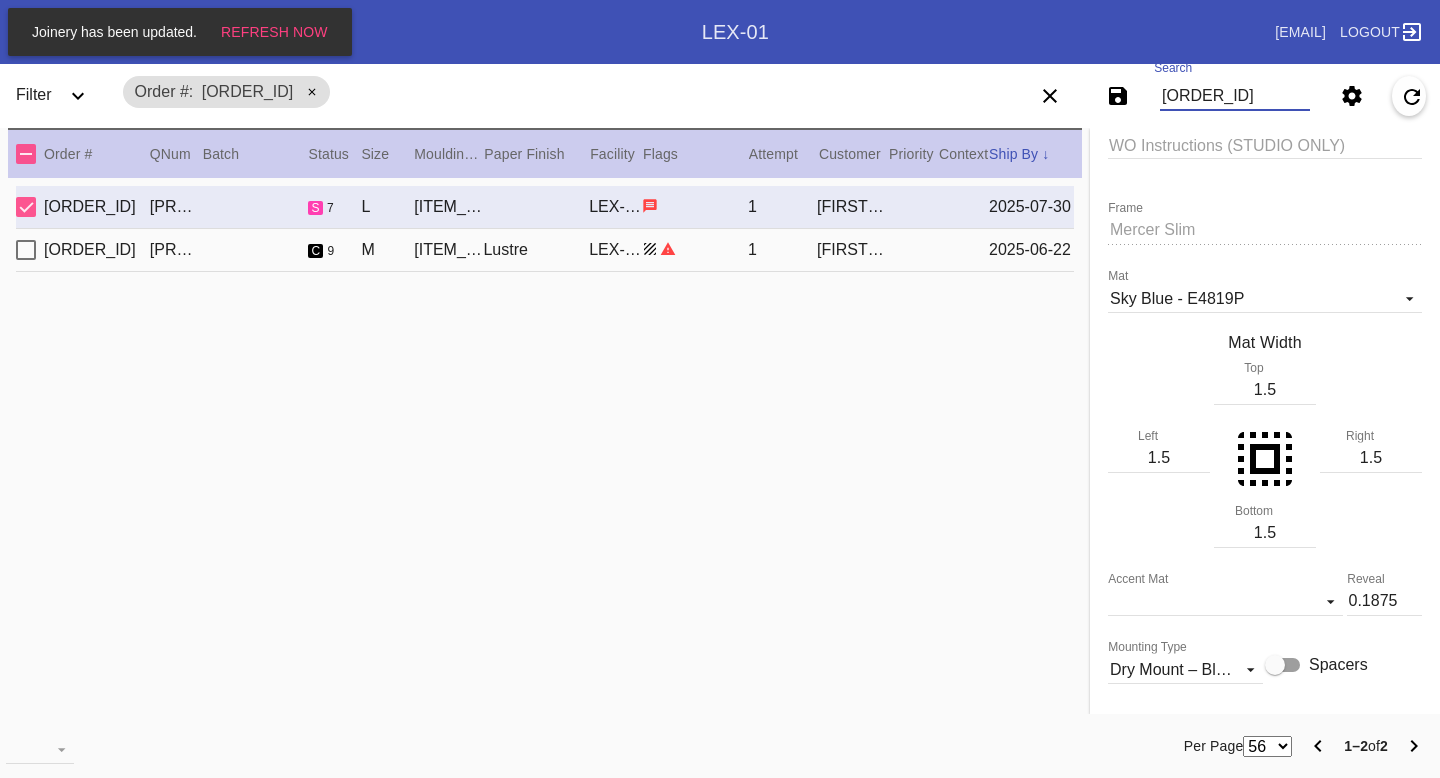 scroll, scrollTop: 0, scrollLeft: 0, axis: both 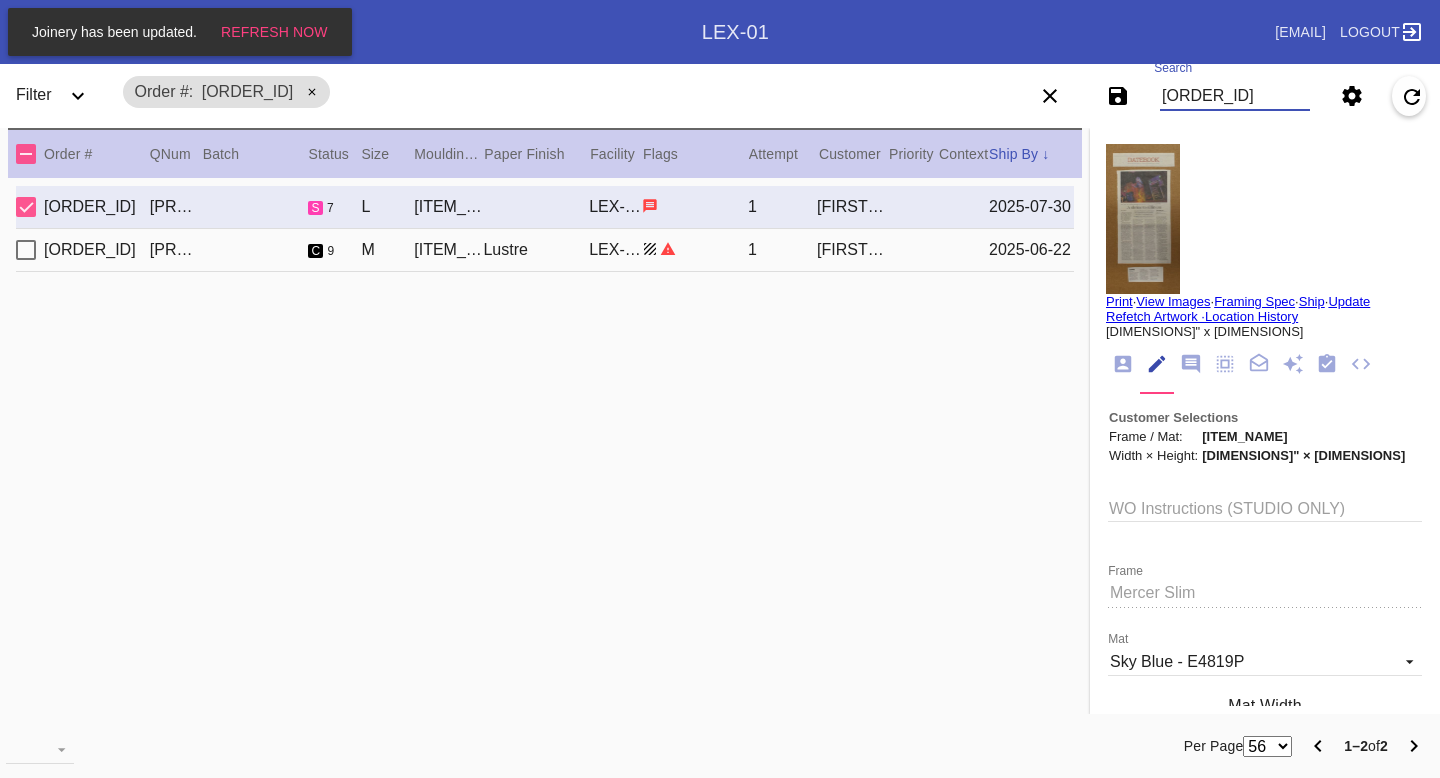 click on "R173289647" at bounding box center [1235, 96] 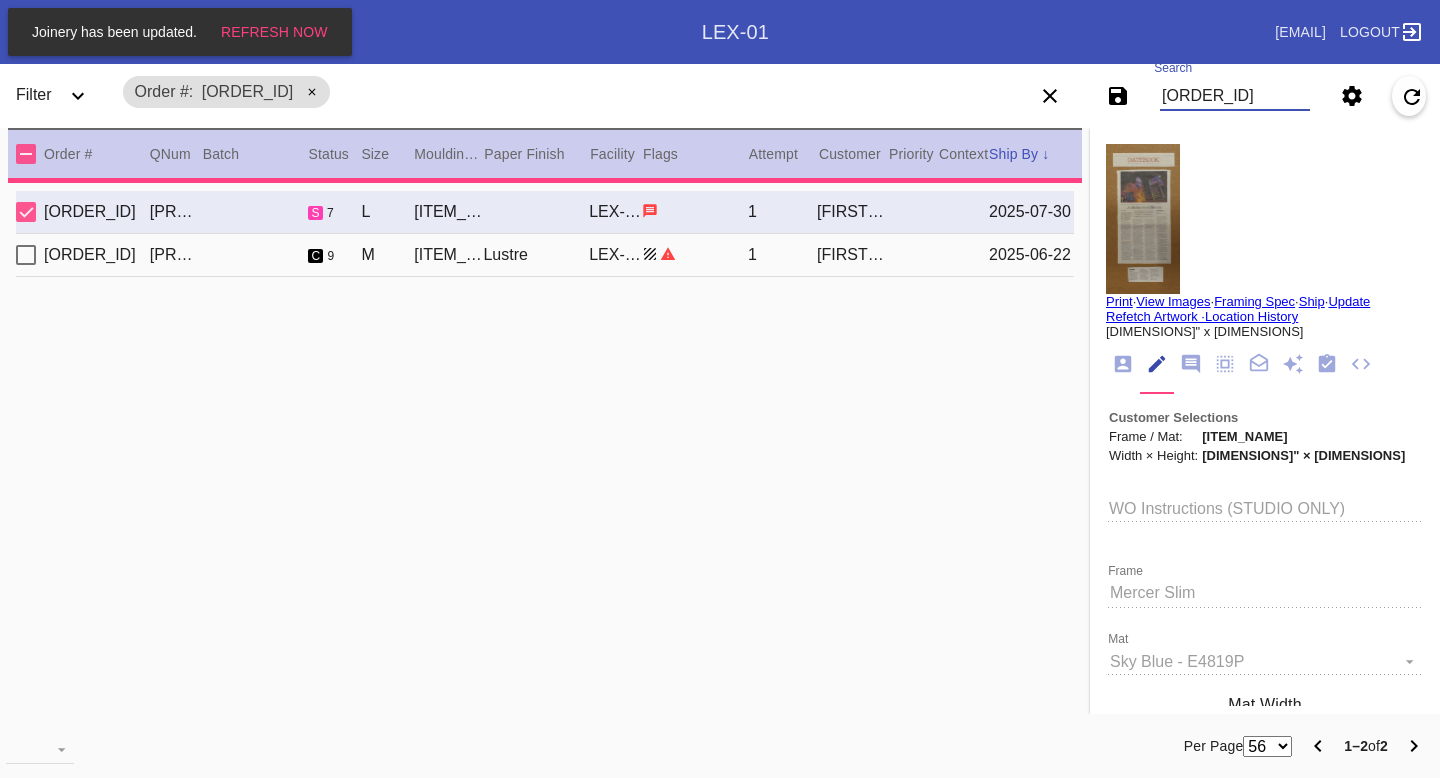 type on "PRO NOTE: frame sandwich. do not unmount. frame as is. TR 7.20" 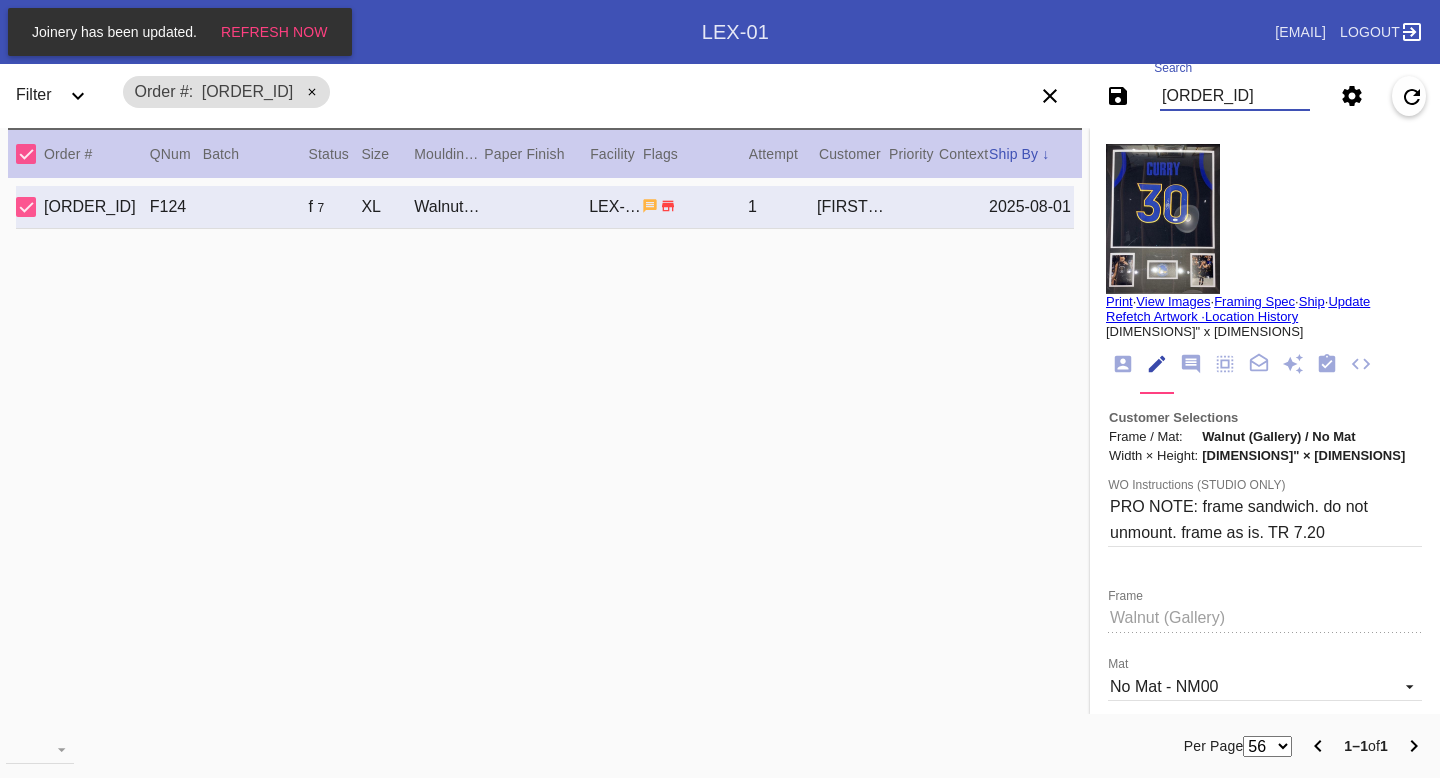 click at bounding box center [1163, 219] 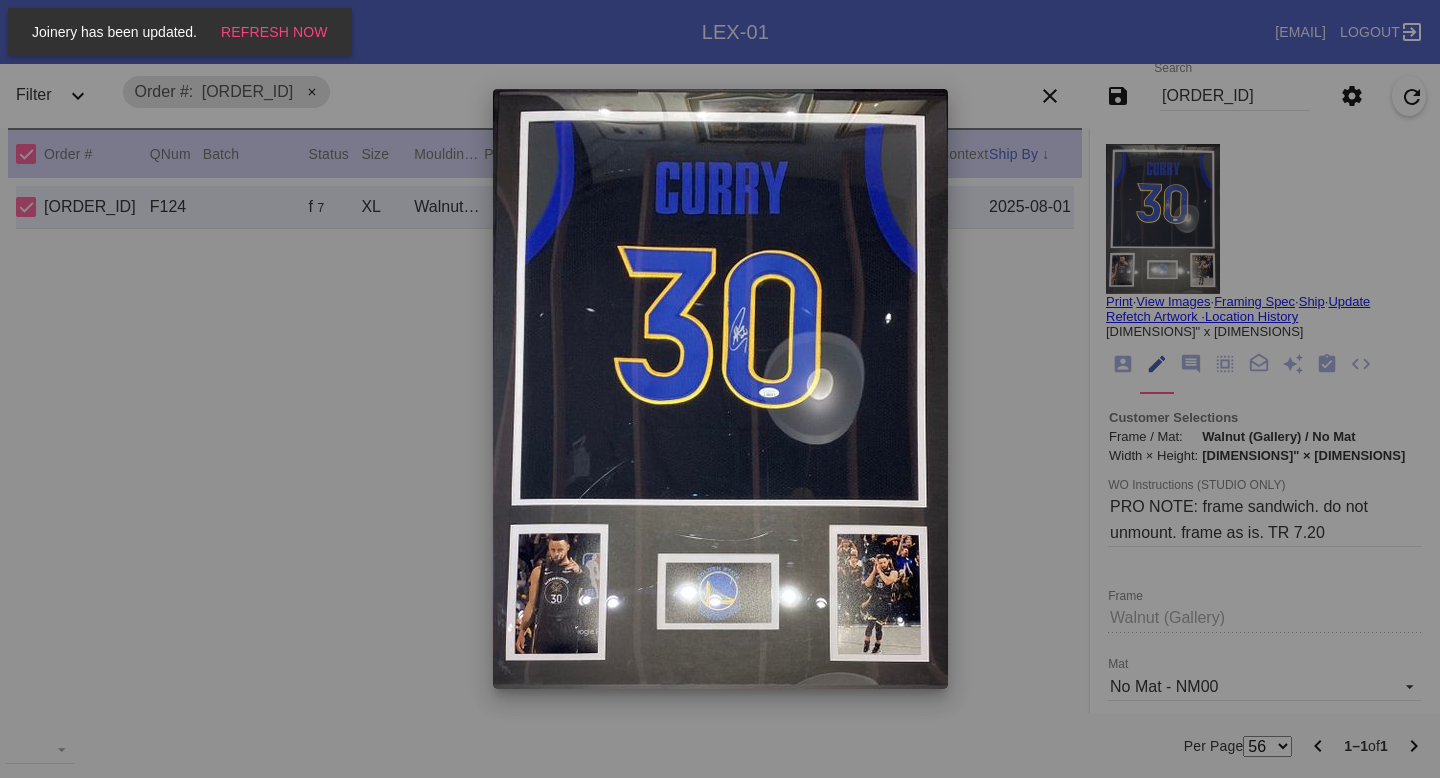 click at bounding box center (720, 389) 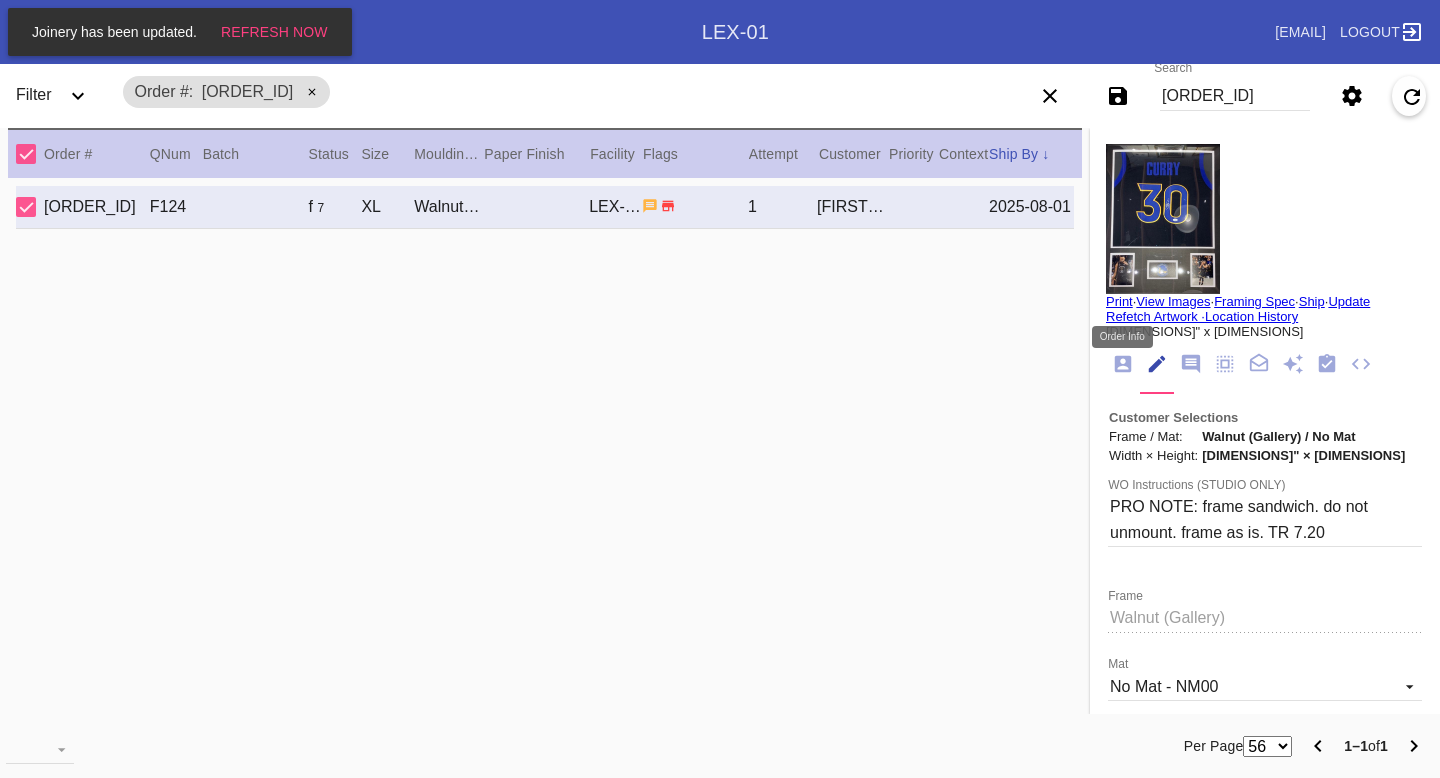 click 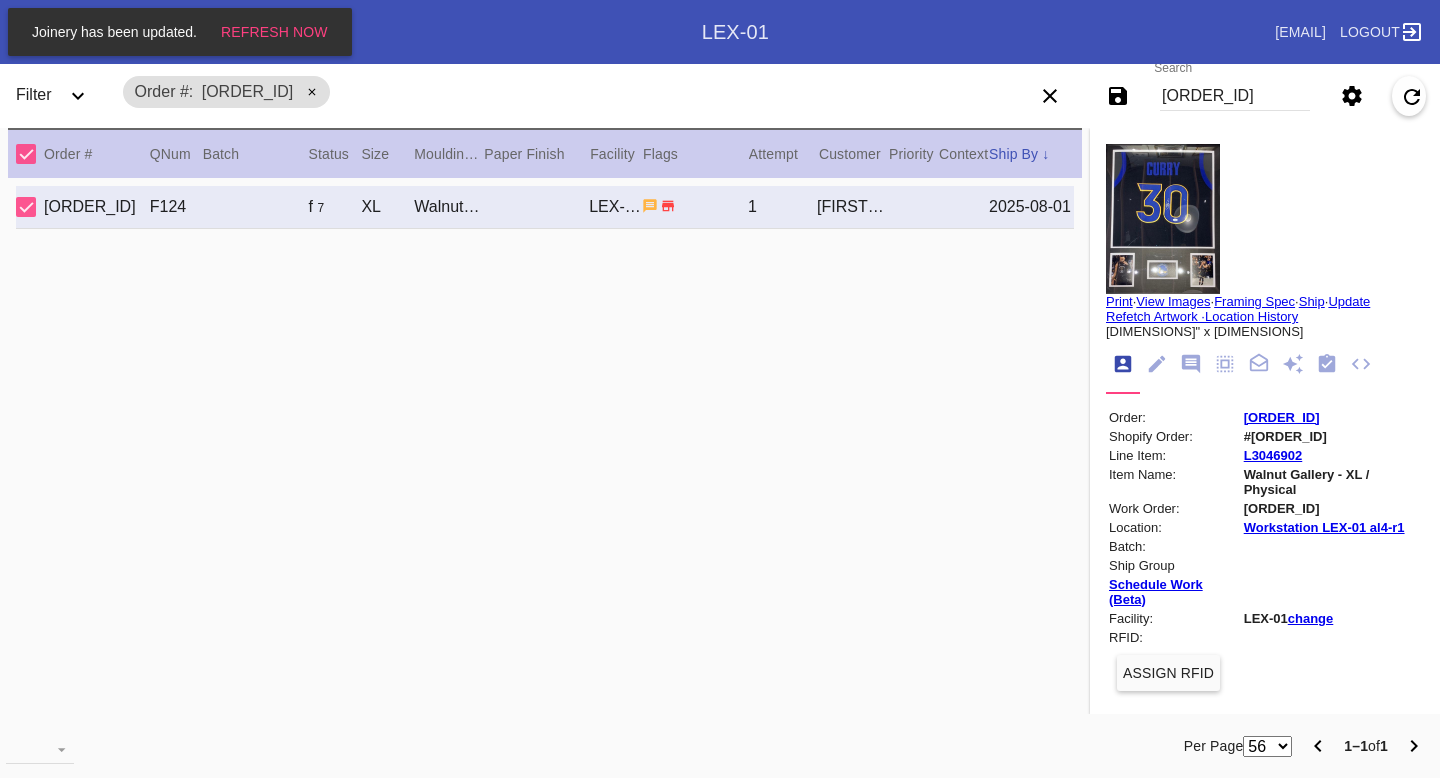 click on "W758486020544421" at bounding box center (1332, 508) 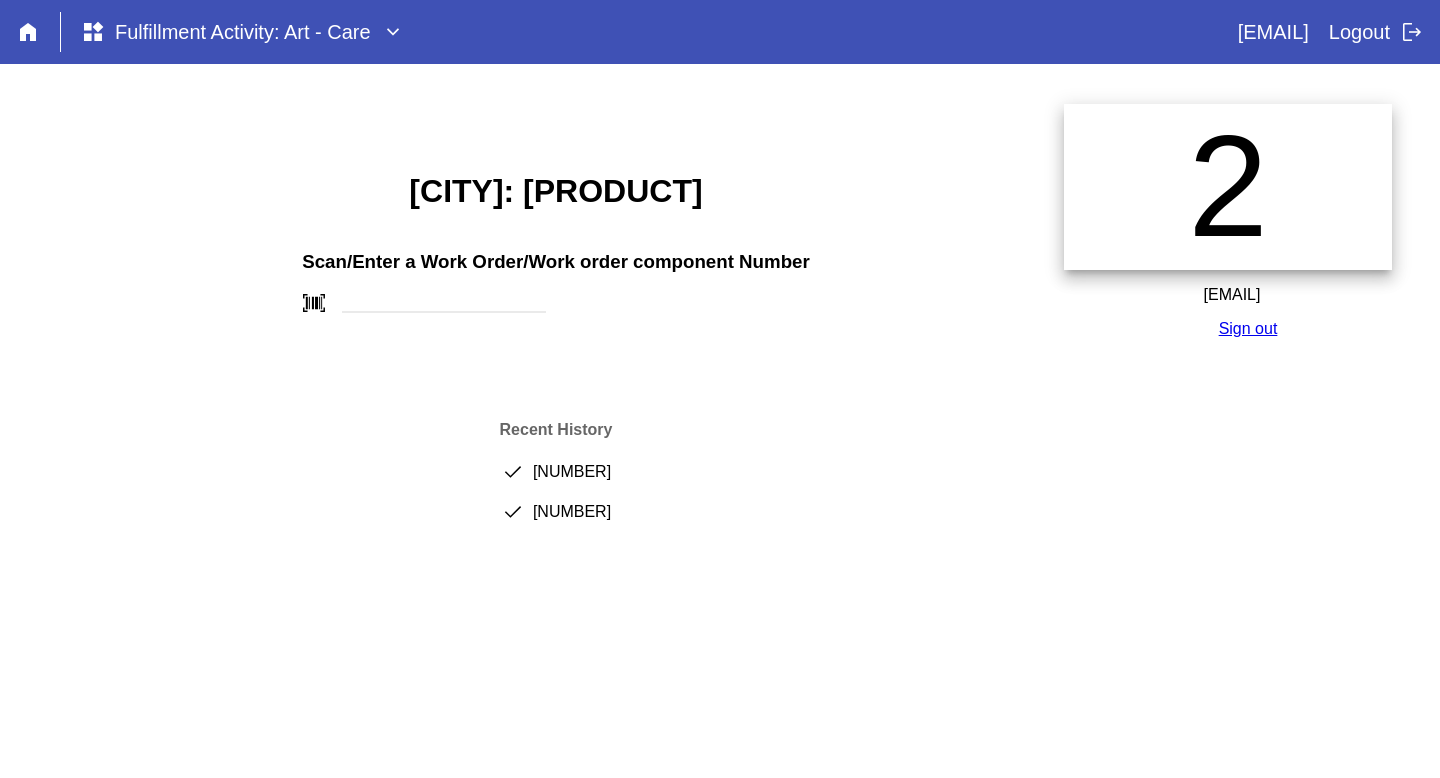 scroll, scrollTop: 0, scrollLeft: 0, axis: both 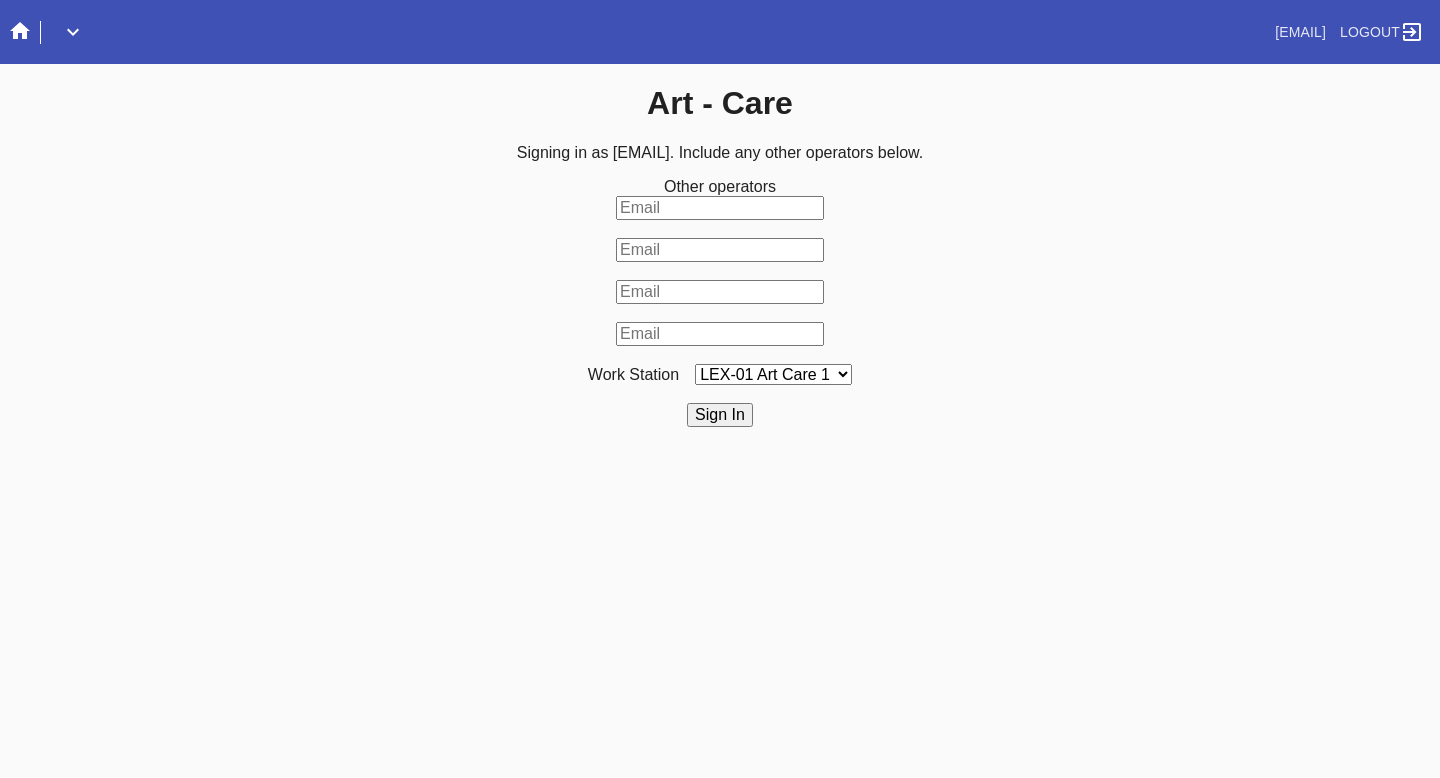 click at bounding box center (391, 32) 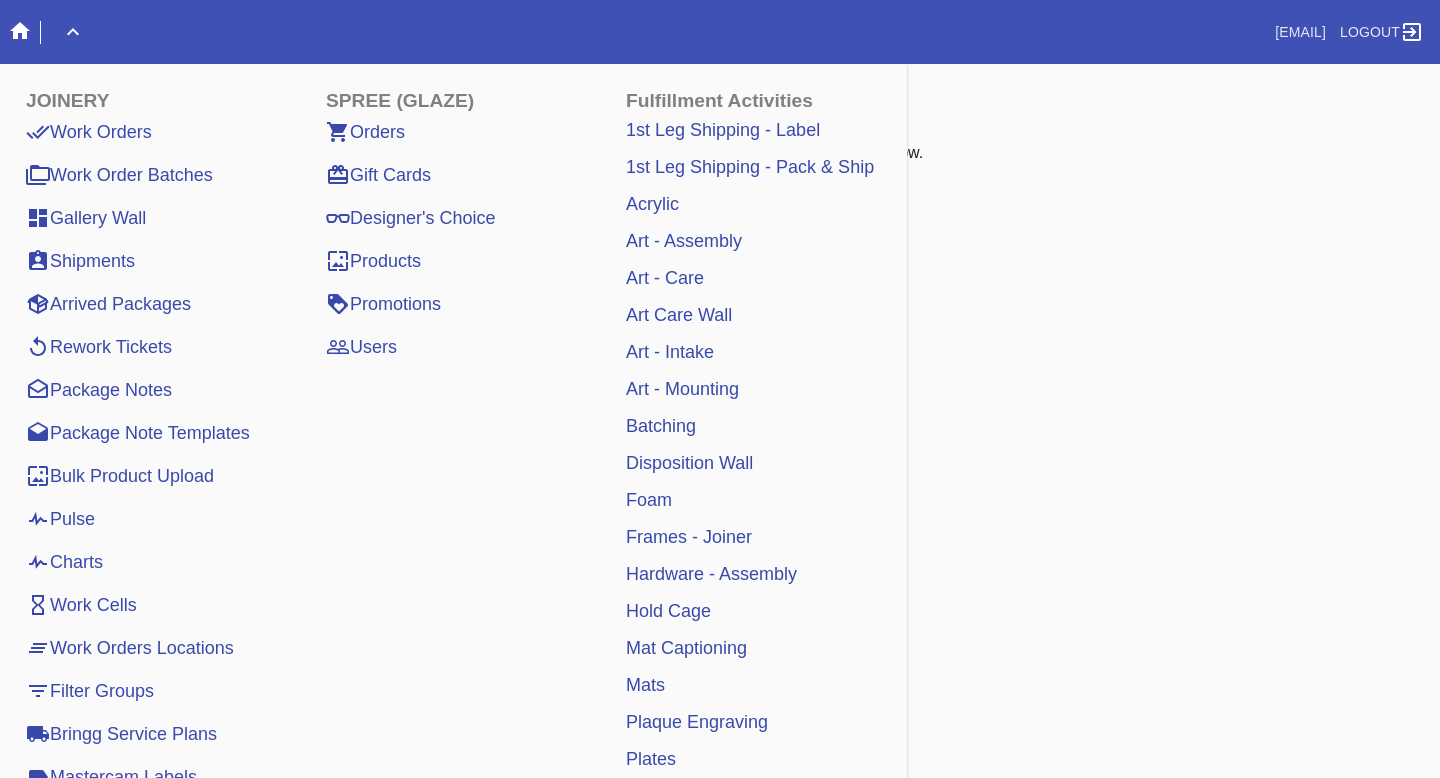 click on "Art - Care" at bounding box center (665, 278) 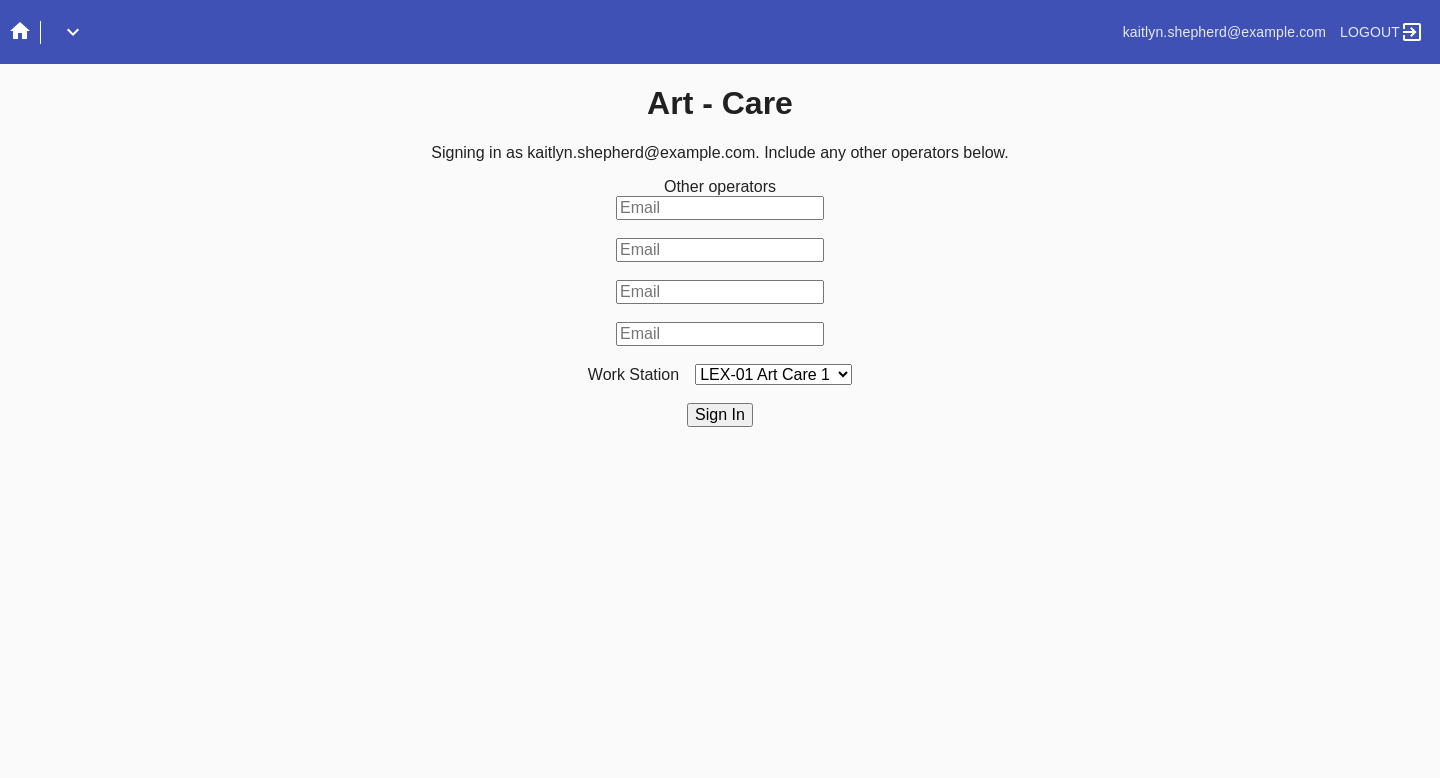 scroll, scrollTop: 0, scrollLeft: 0, axis: both 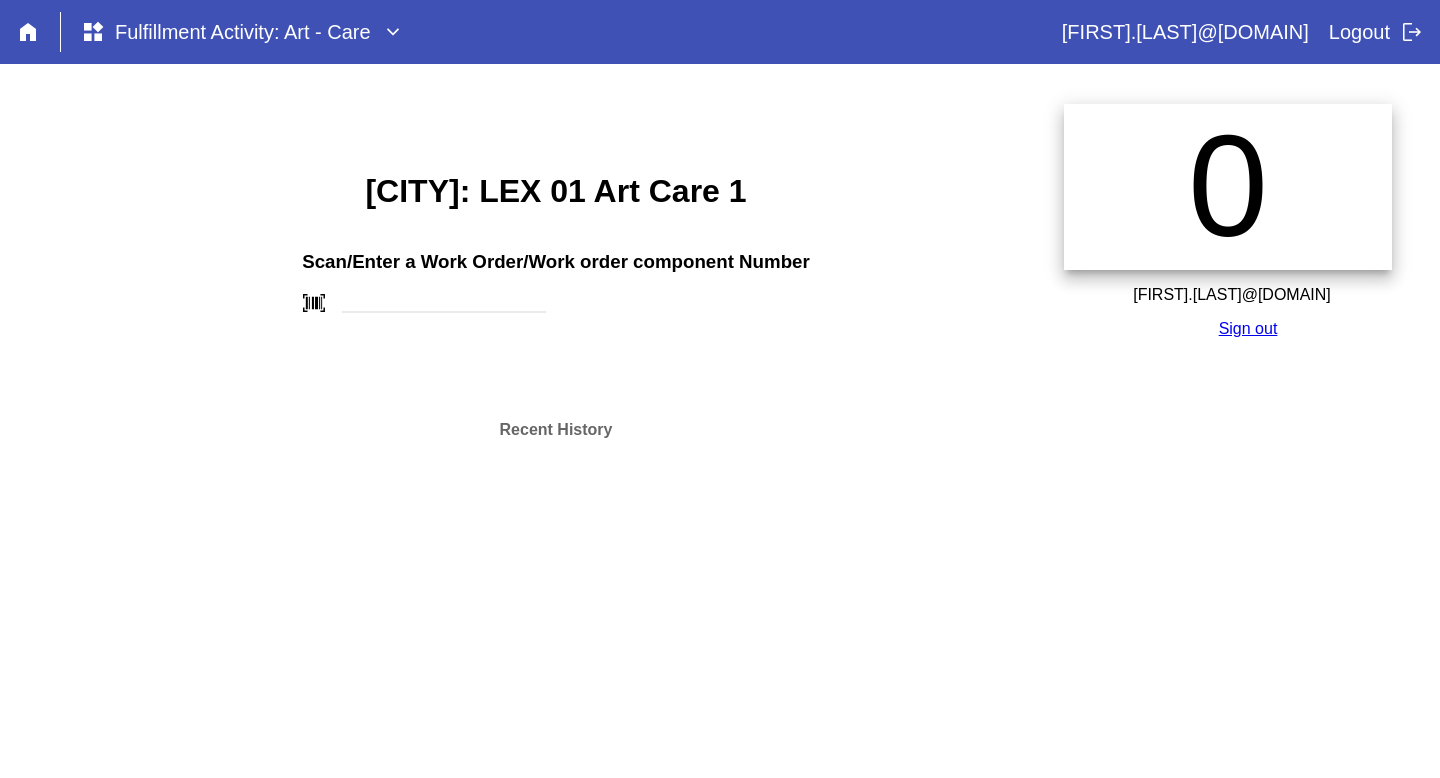 click on "Sign out" at bounding box center [1248, 328] 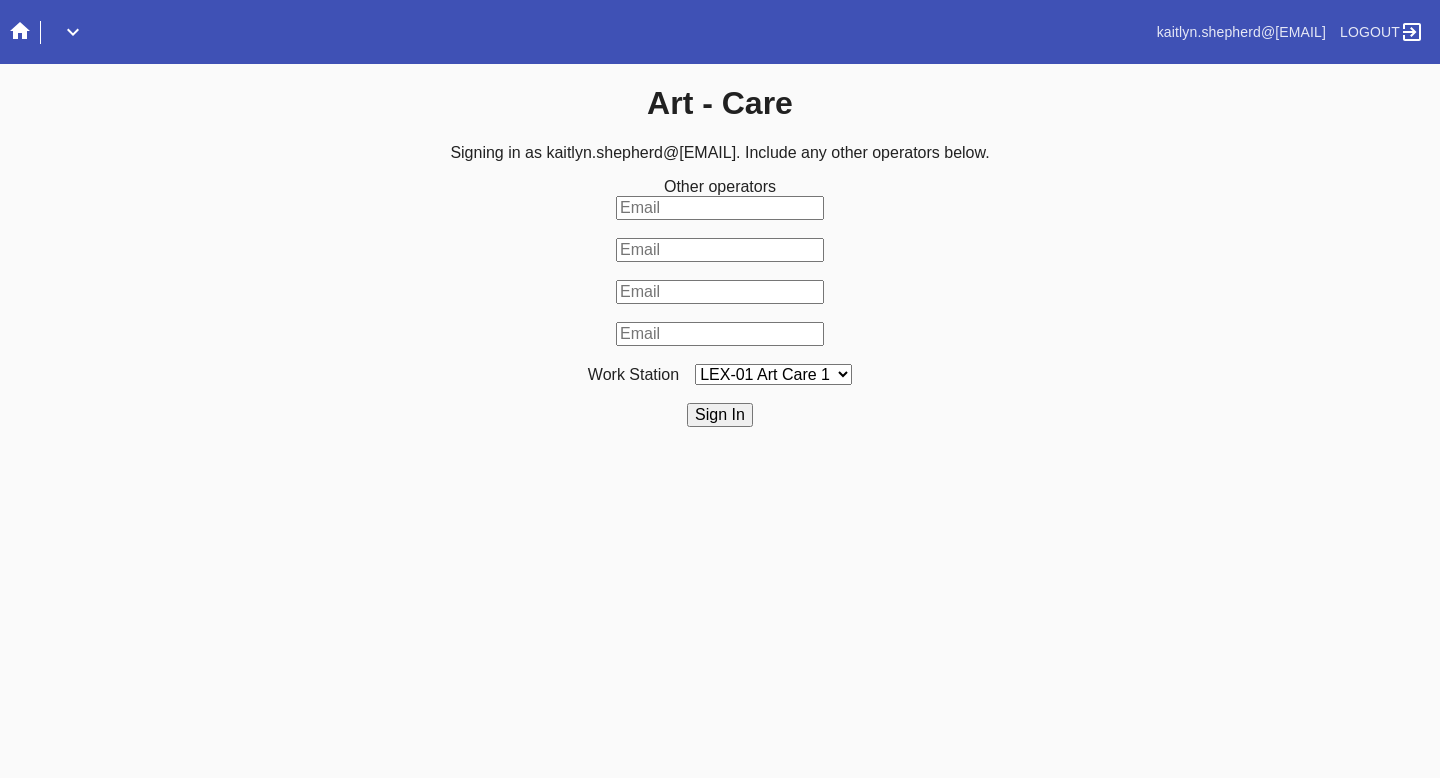scroll, scrollTop: 0, scrollLeft: 0, axis: both 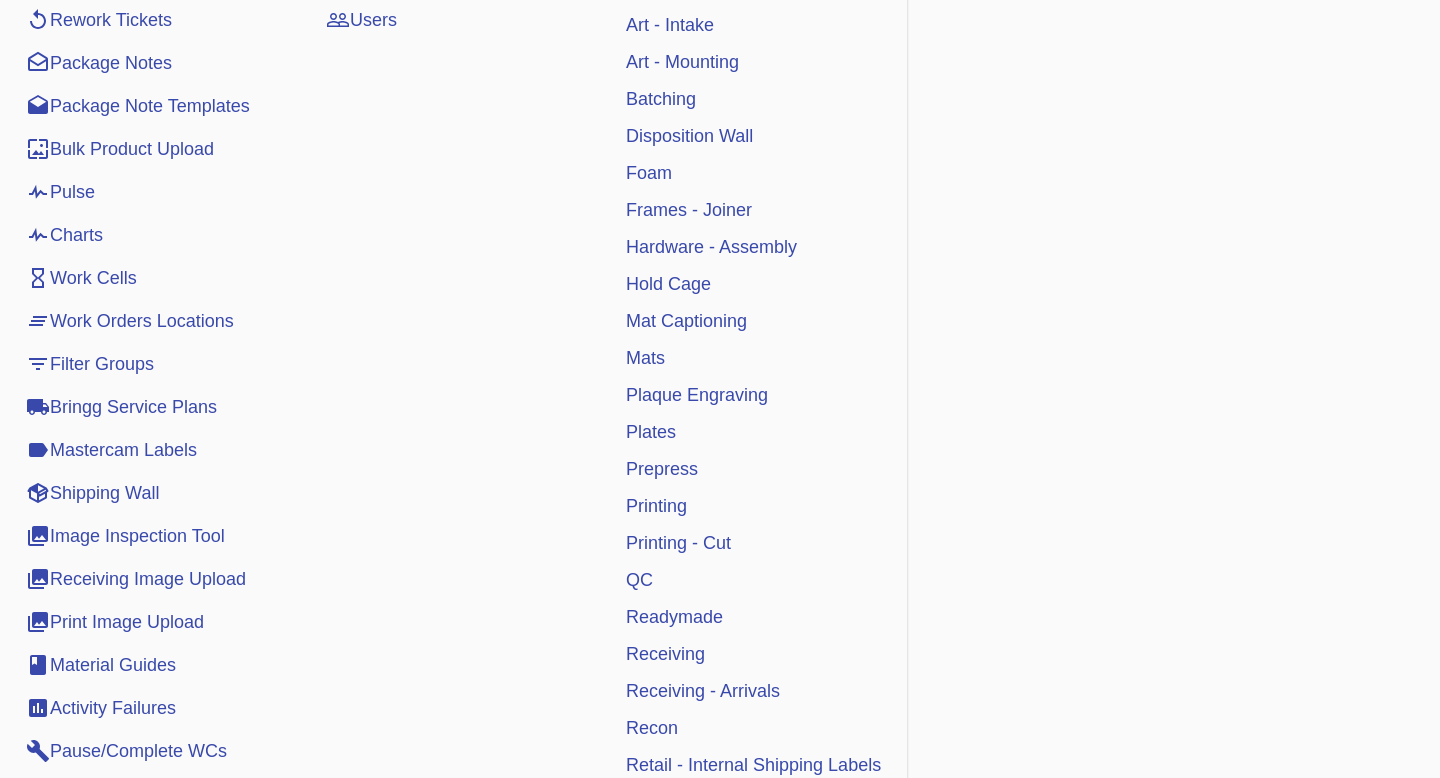 click on "Receiving" at bounding box center (665, 654) 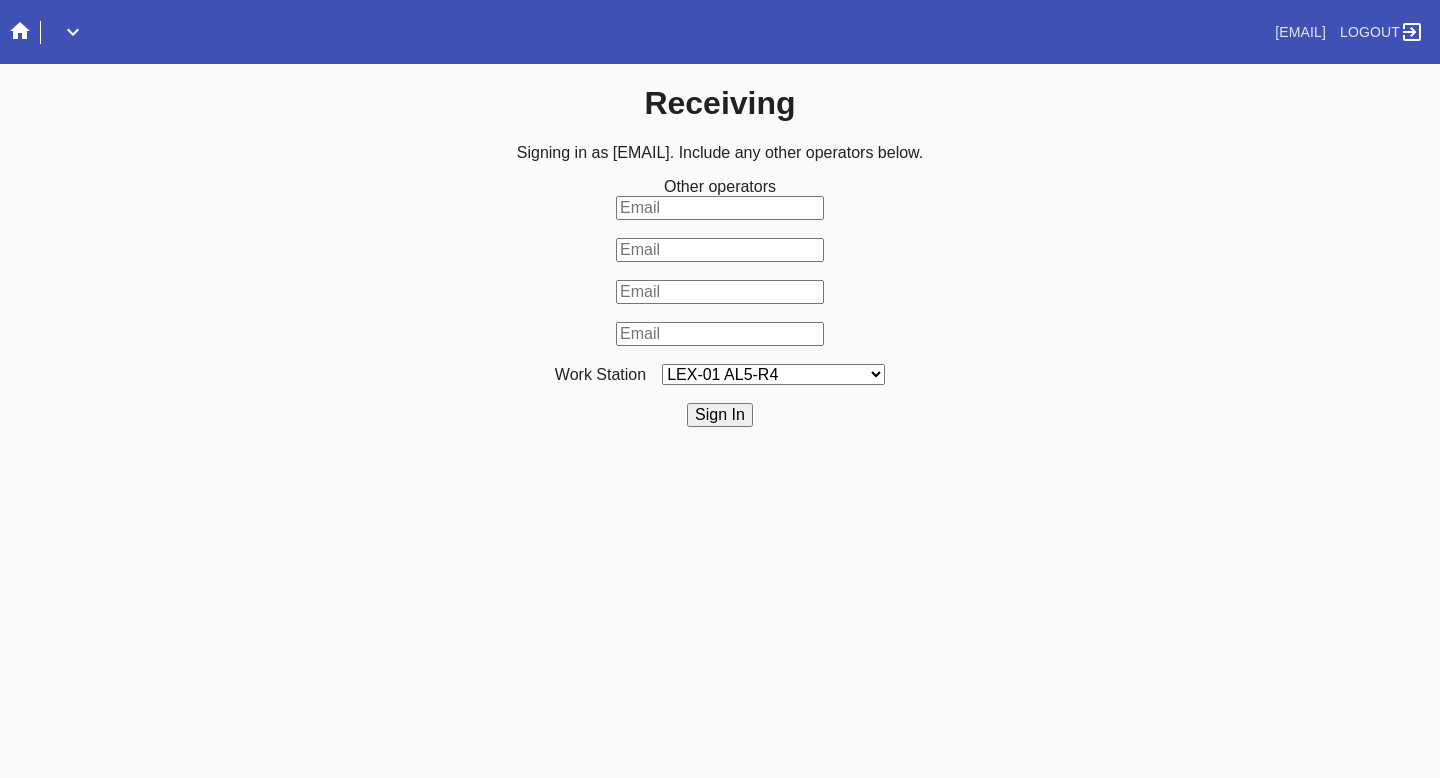 scroll, scrollTop: 0, scrollLeft: 0, axis: both 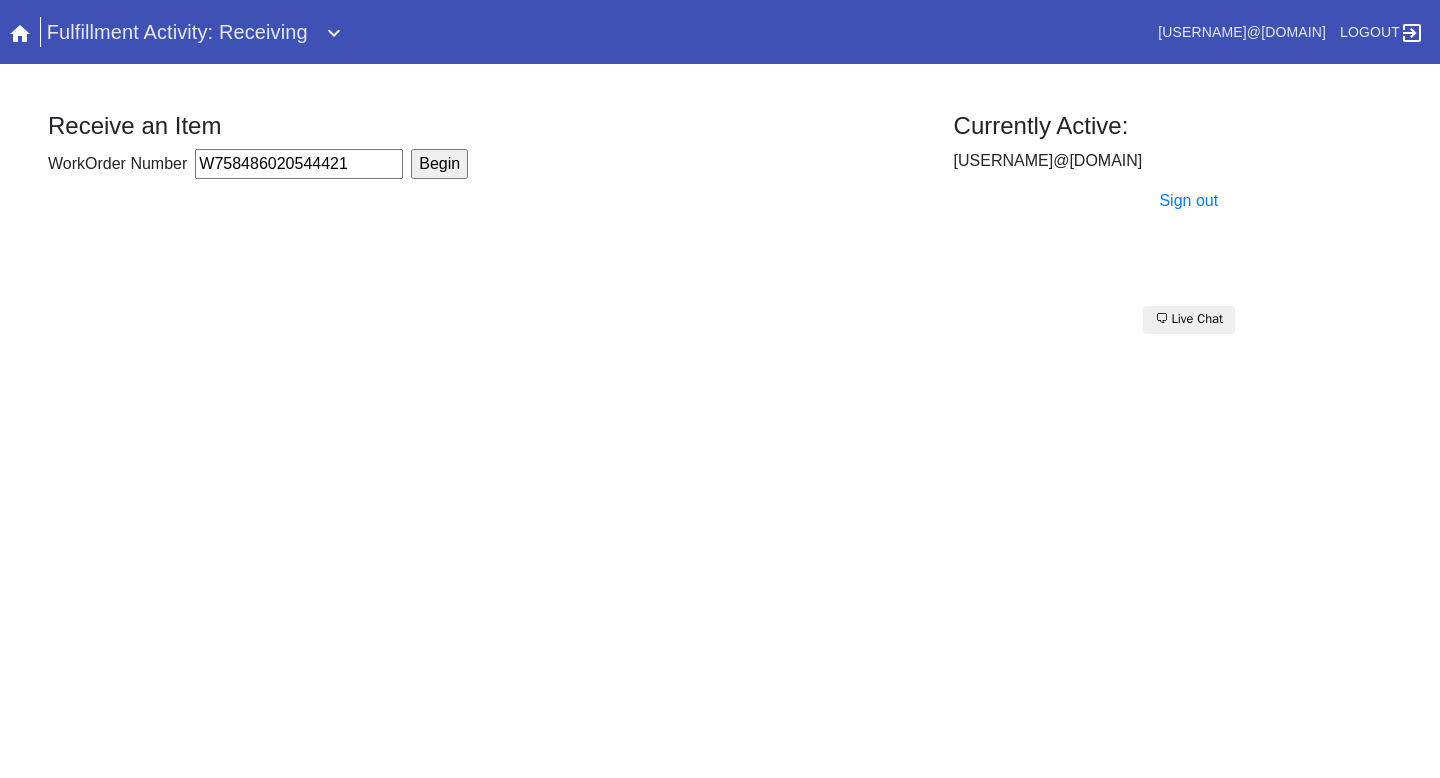 type on "[ORDER_ID]" 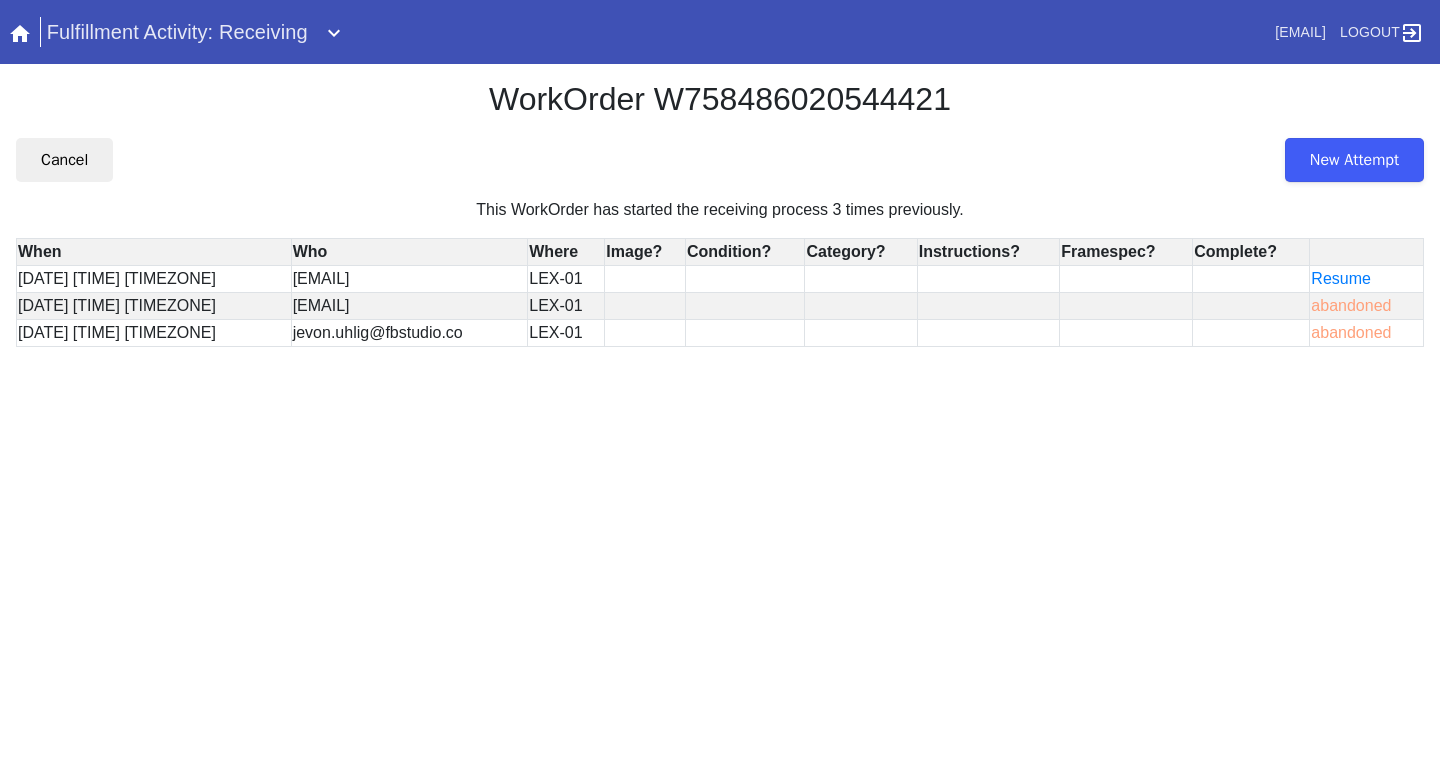 scroll, scrollTop: 0, scrollLeft: 0, axis: both 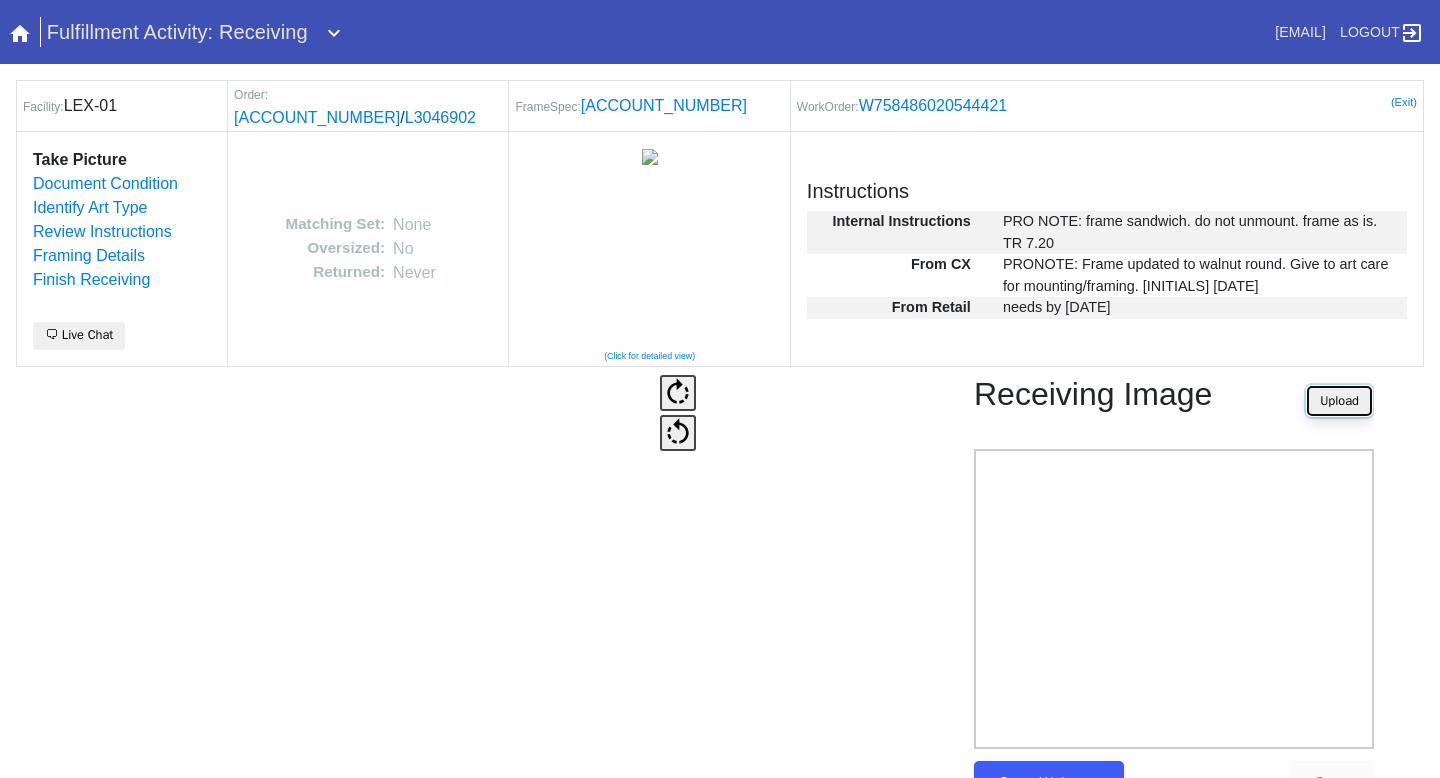 click on "Upload" at bounding box center [1339, 401] 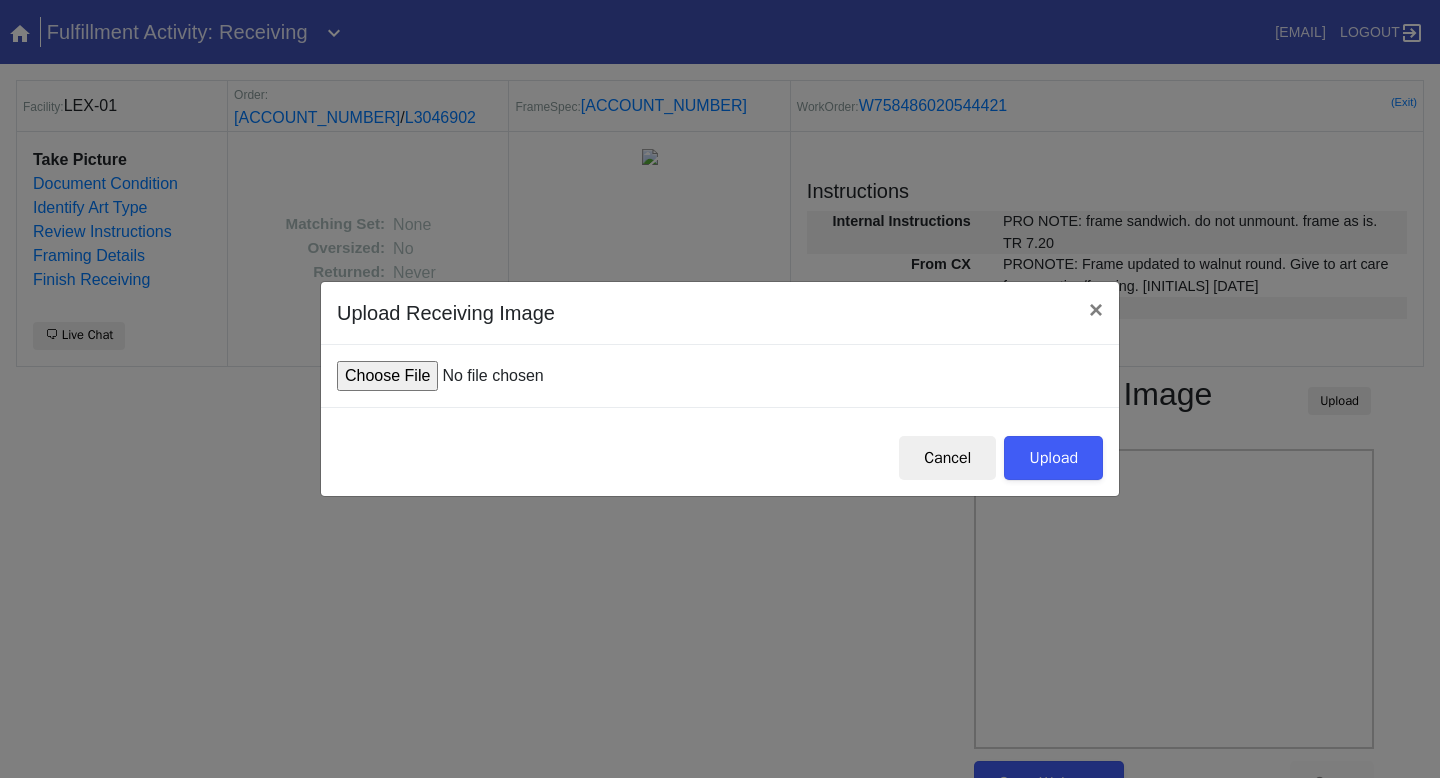 click at bounding box center (488, 376) 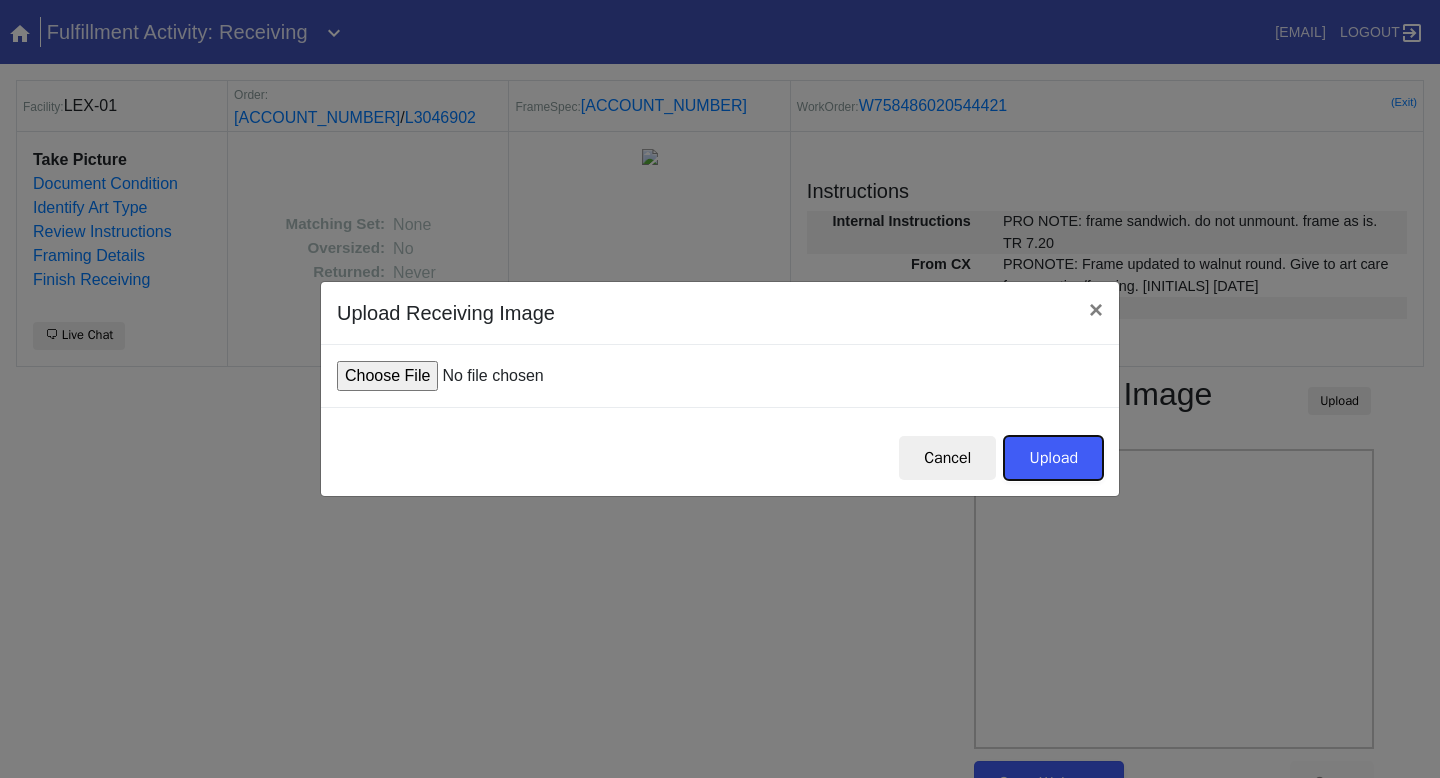 click on "Upload" at bounding box center [1053, 458] 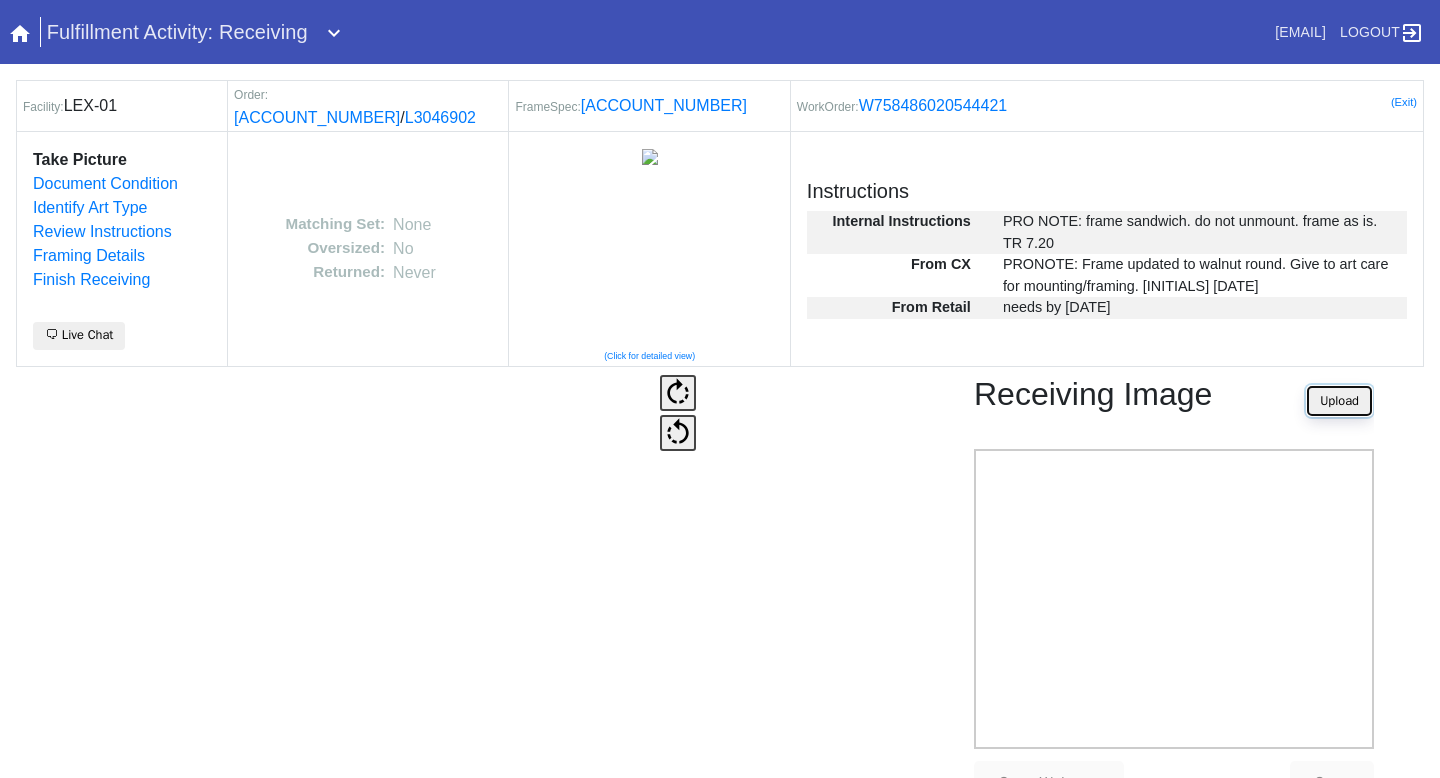 scroll, scrollTop: 61, scrollLeft: 0, axis: vertical 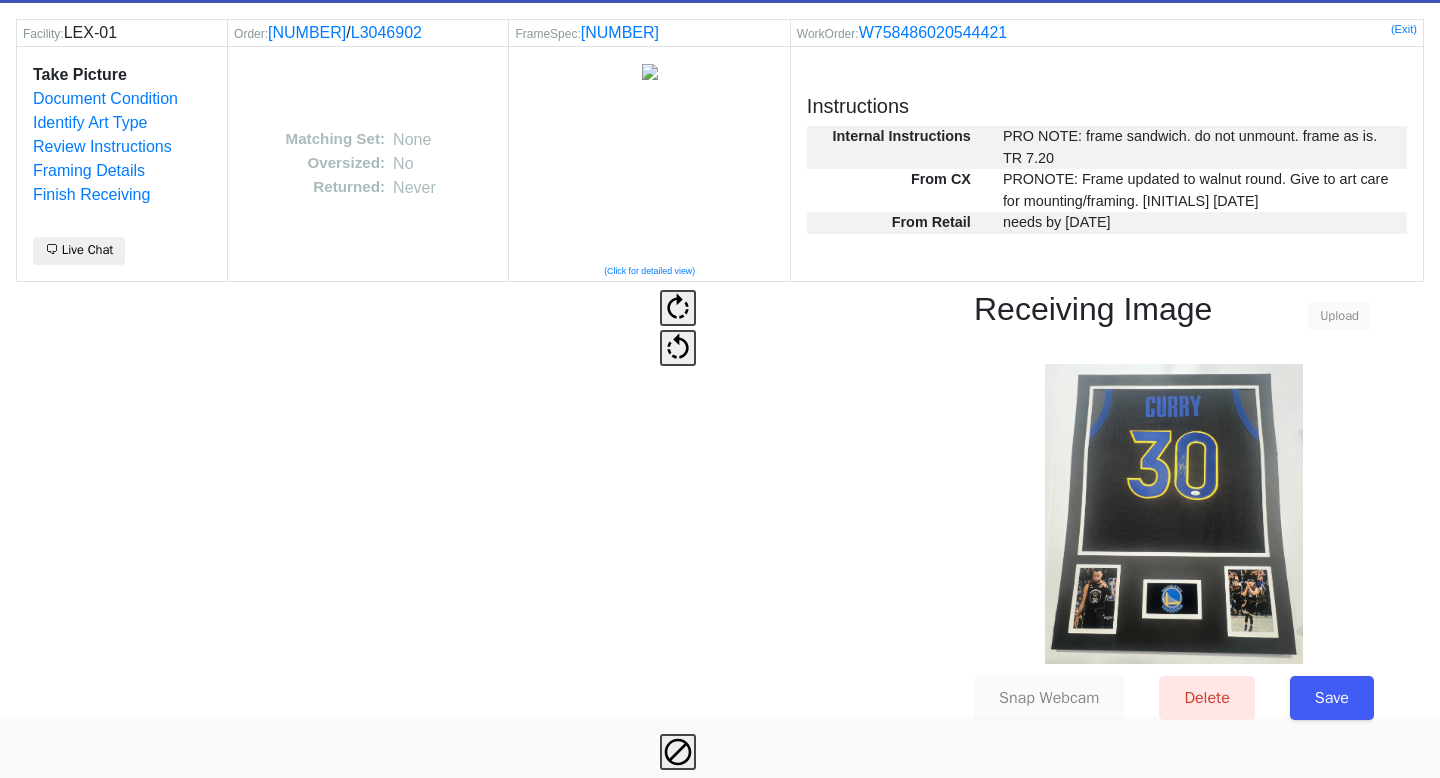 click on "Save" at bounding box center [1332, 698] 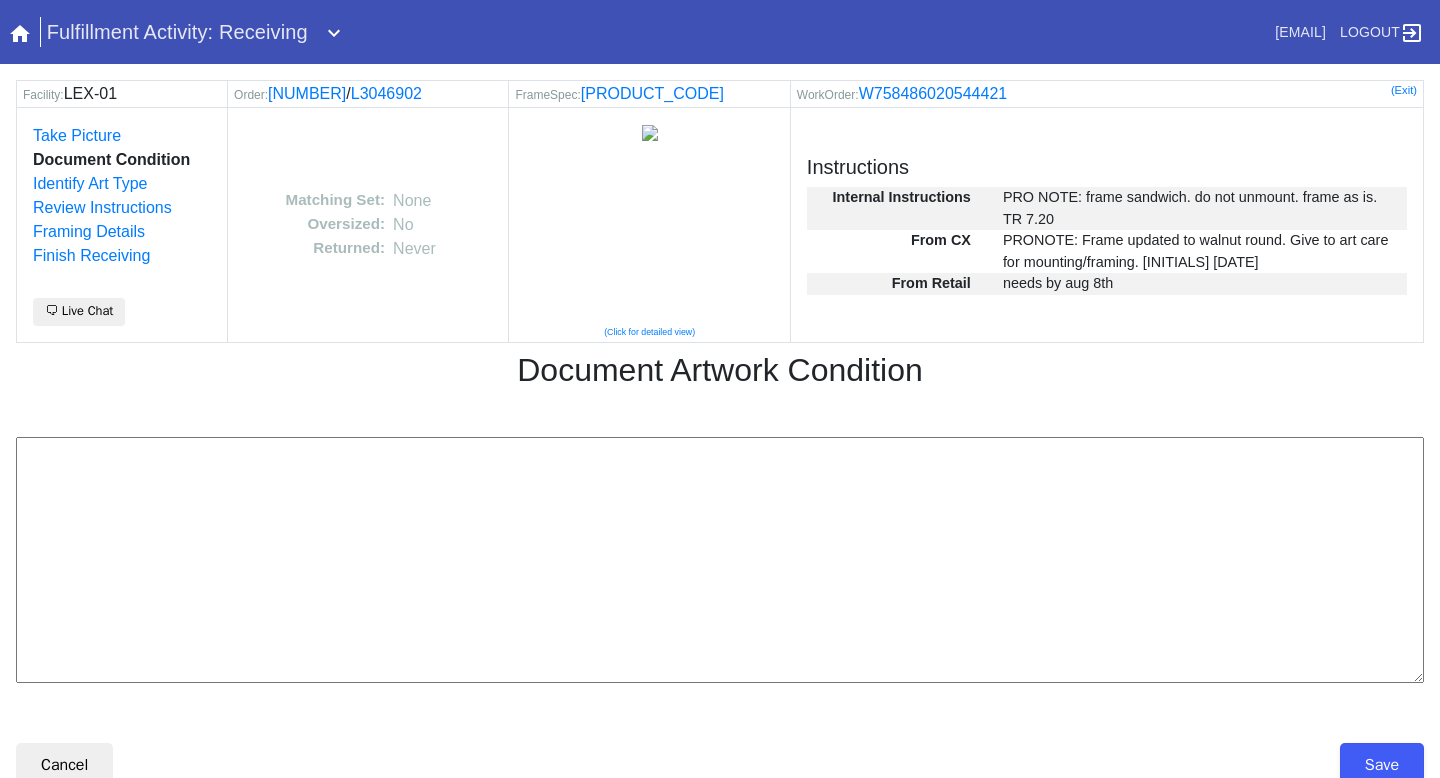 scroll, scrollTop: 0, scrollLeft: 0, axis: both 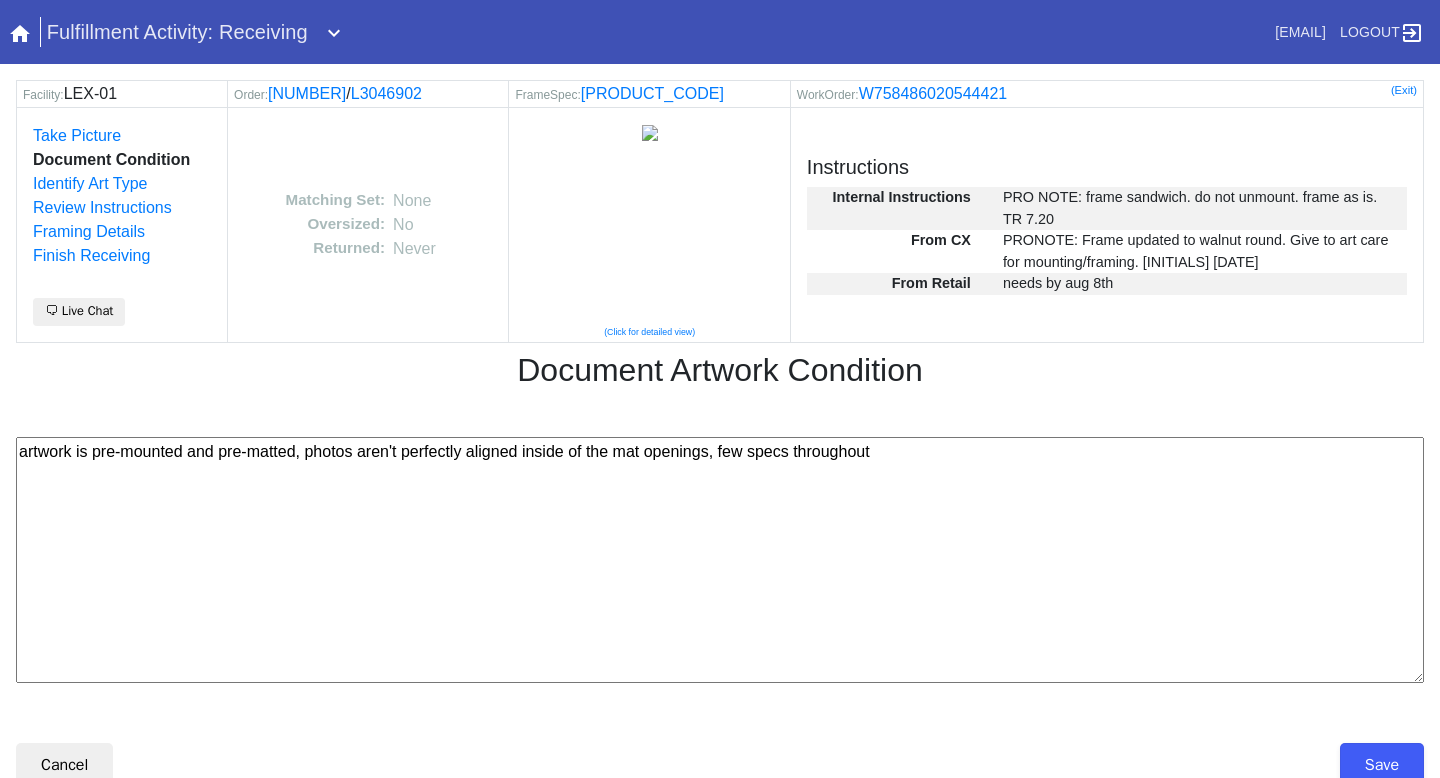 type on "artwork is pre-mounted and pre-matted, photos aren't perfectly aligned inside of the mat openings, few specs throughout" 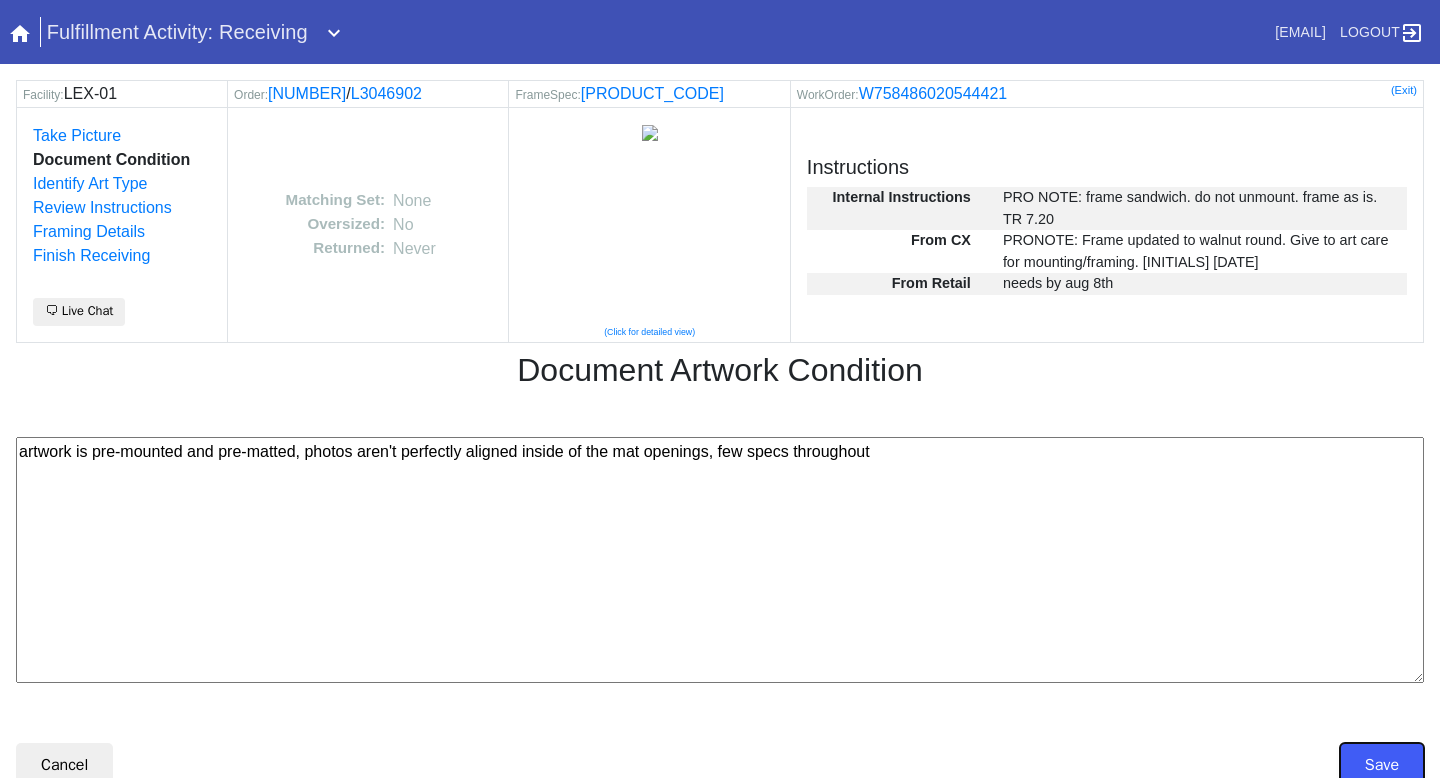 click on "Save" at bounding box center [1382, 765] 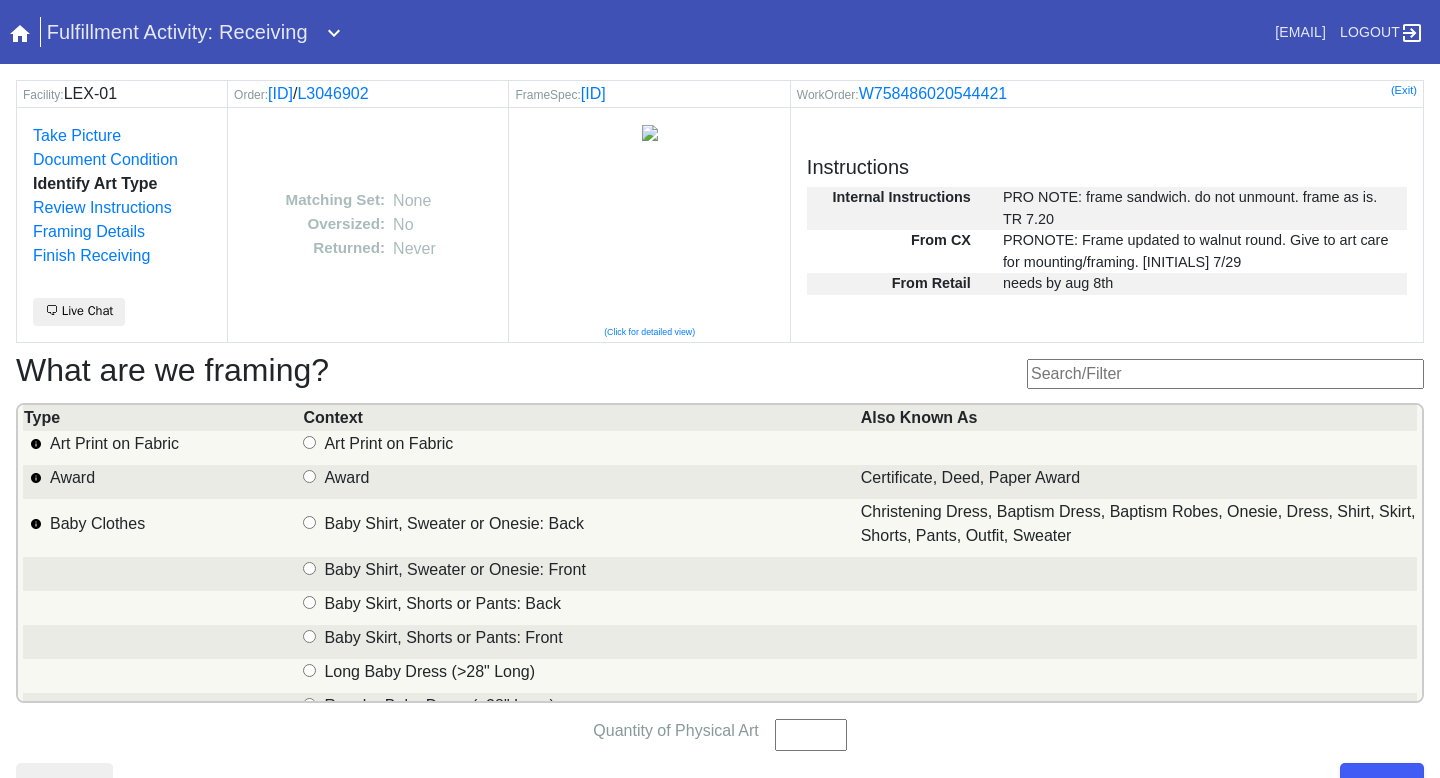 scroll, scrollTop: 37, scrollLeft: 0, axis: vertical 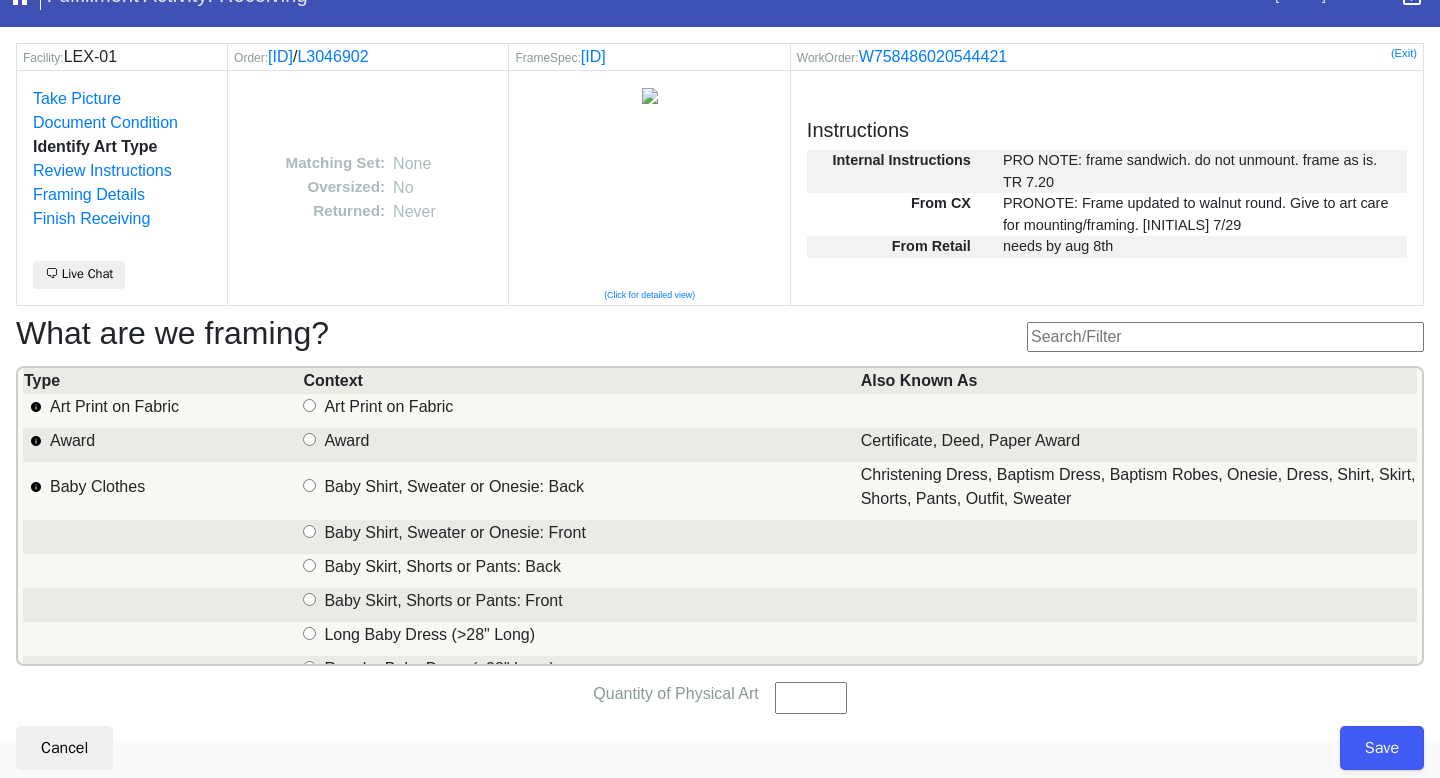 click at bounding box center [1225, 337] 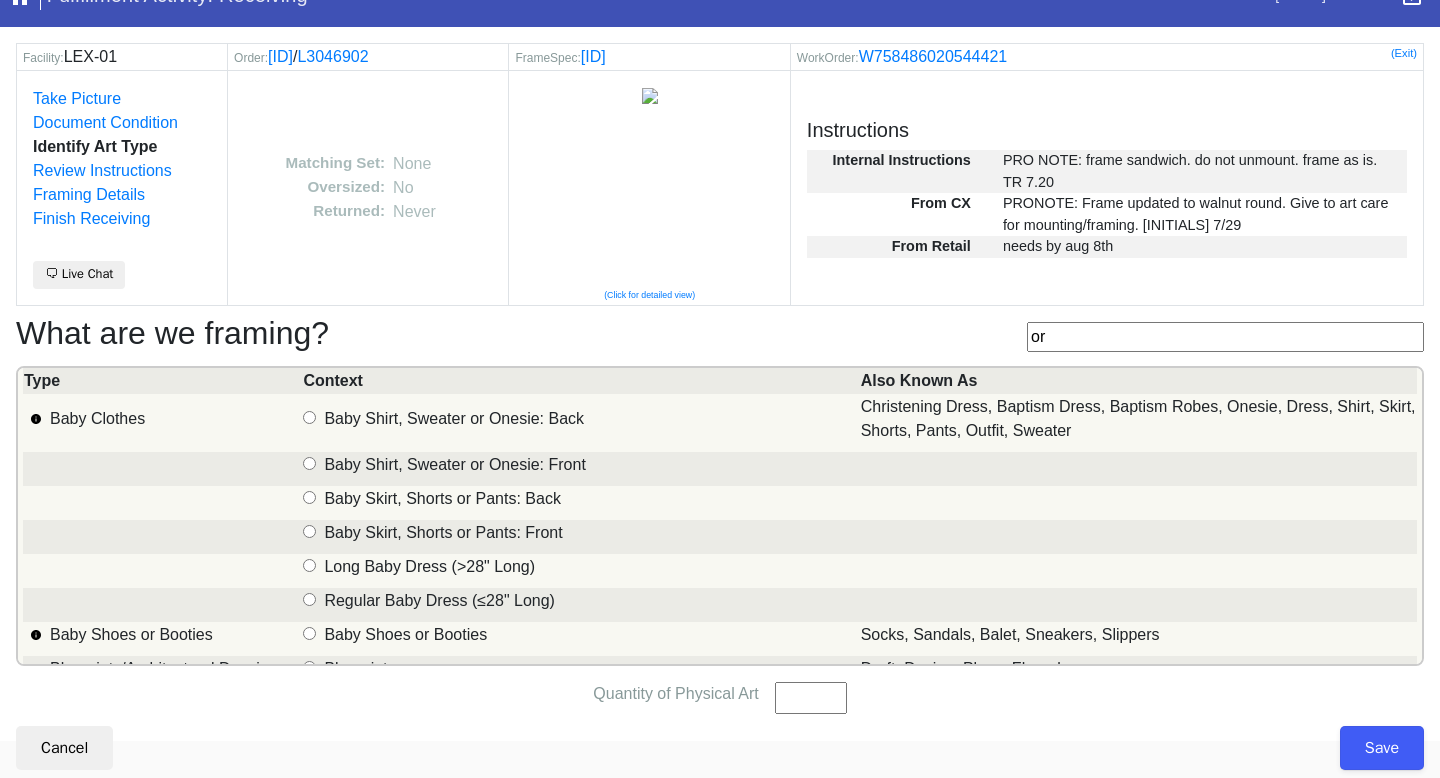 type on "o" 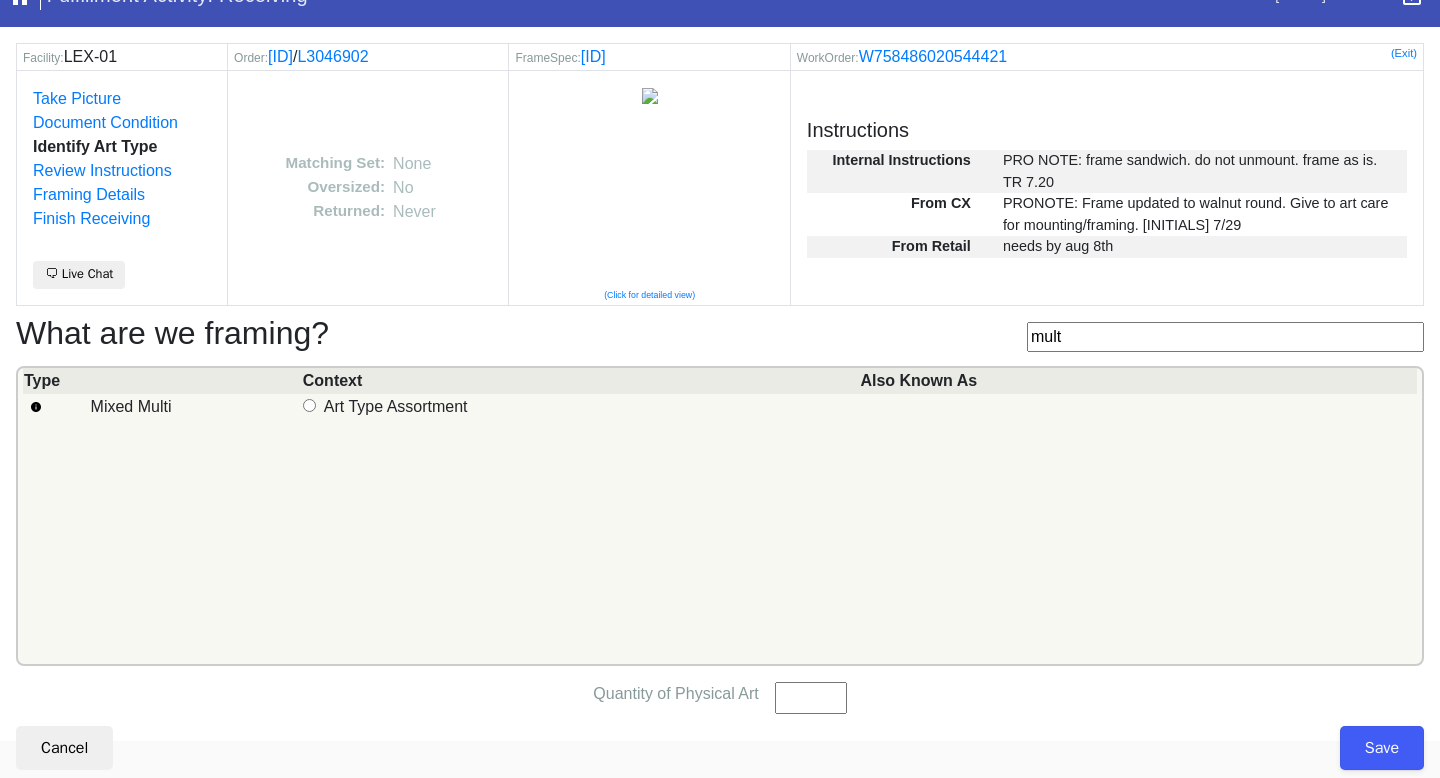 type on "mult" 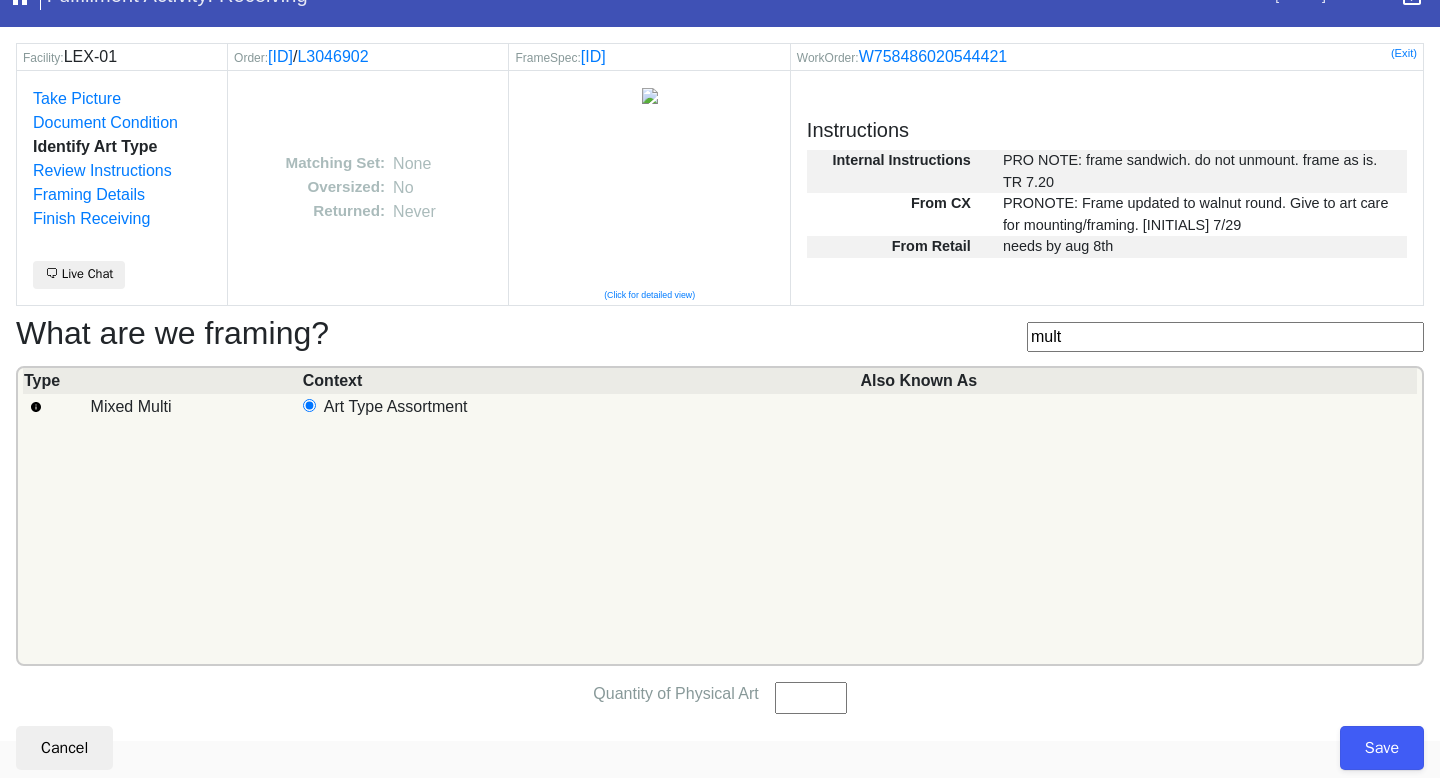 click on "Quantity of Physical Art" at bounding box center (811, 698) 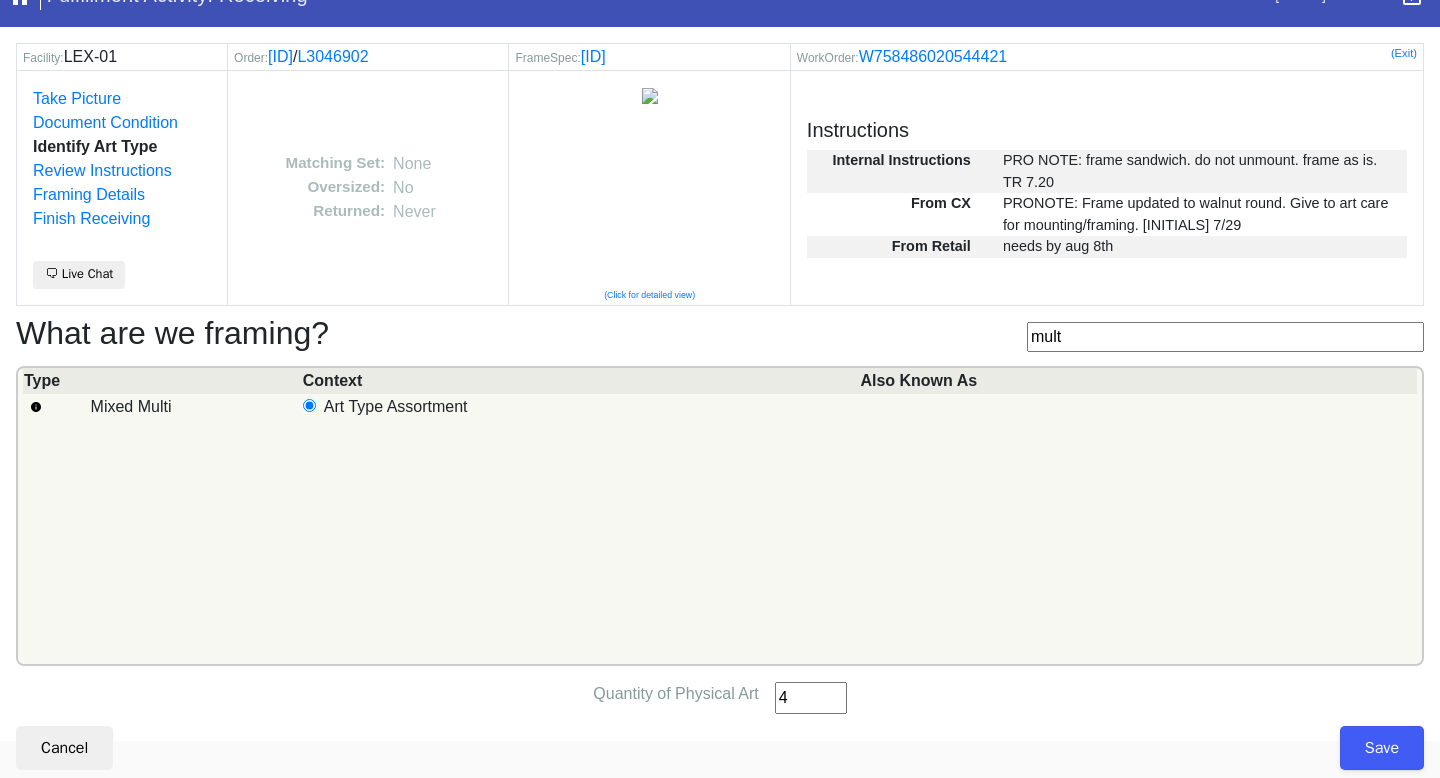 type on "4" 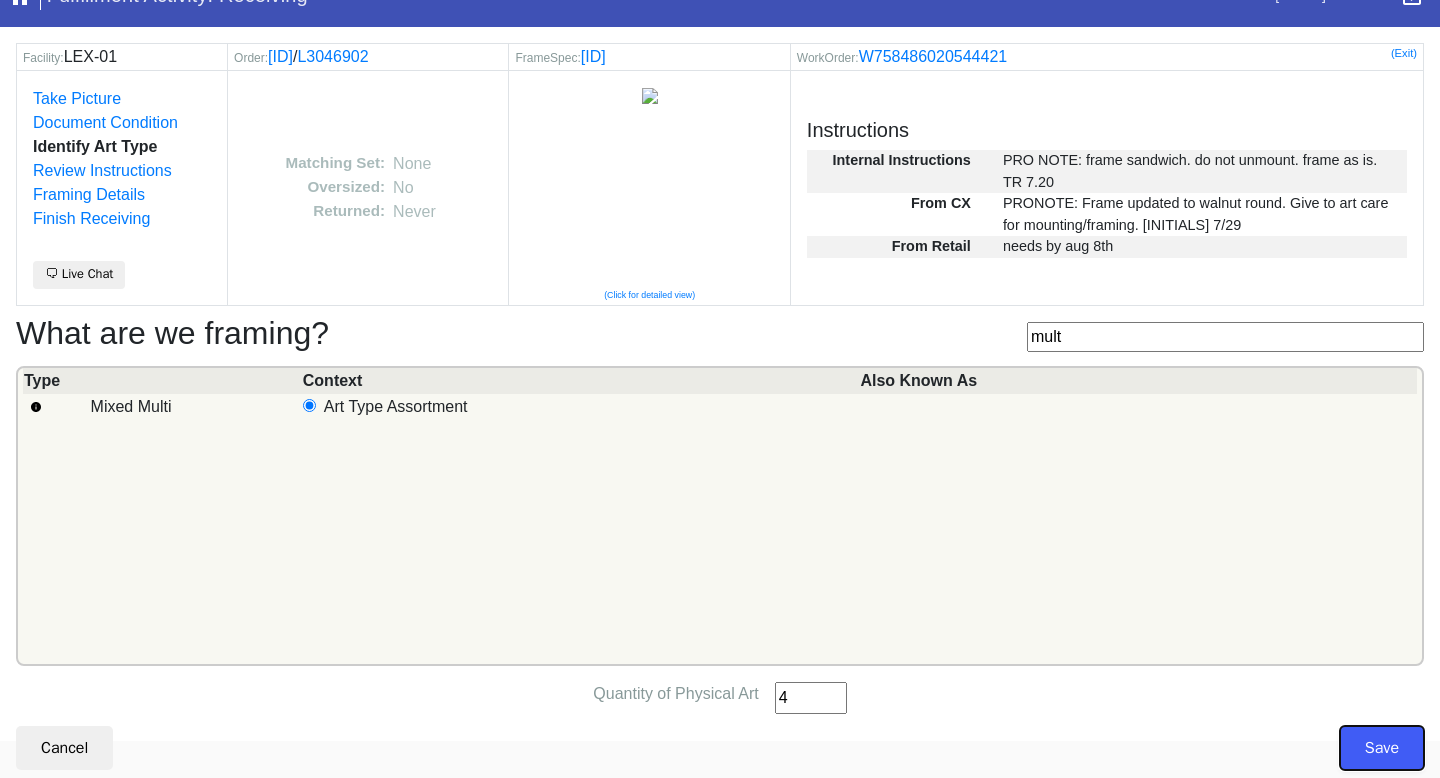 click on "Save" at bounding box center (1382, 748) 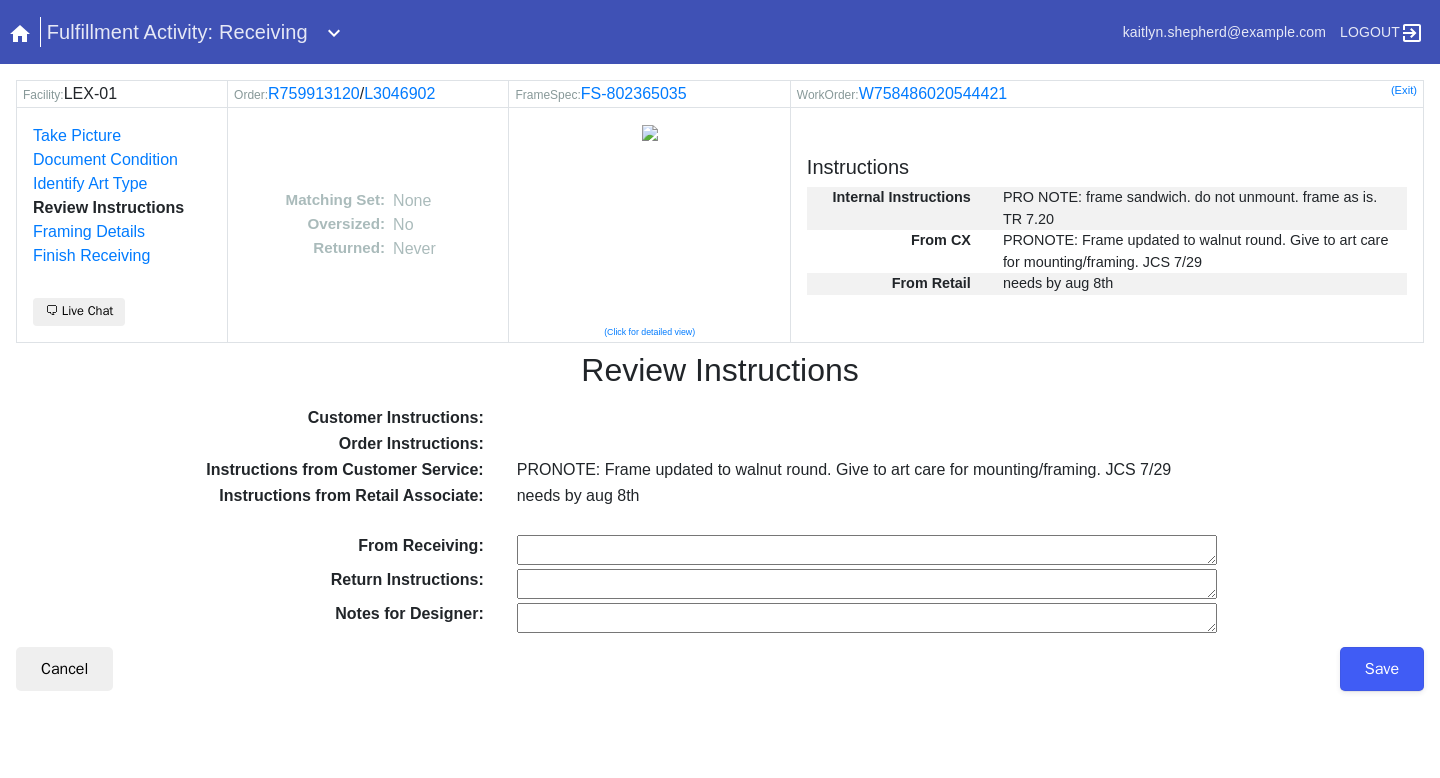 scroll, scrollTop: 0, scrollLeft: 0, axis: both 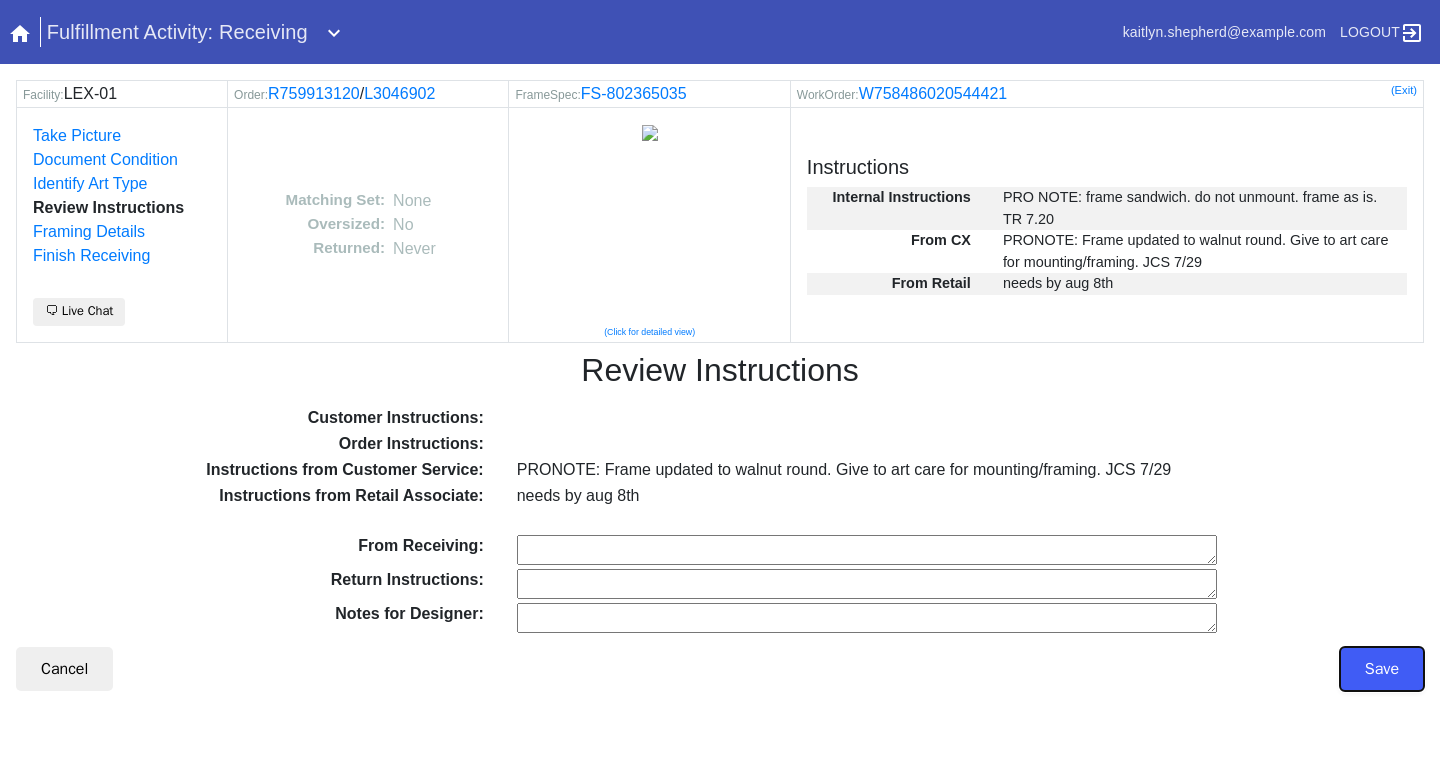 click on "Save" at bounding box center (1382, 669) 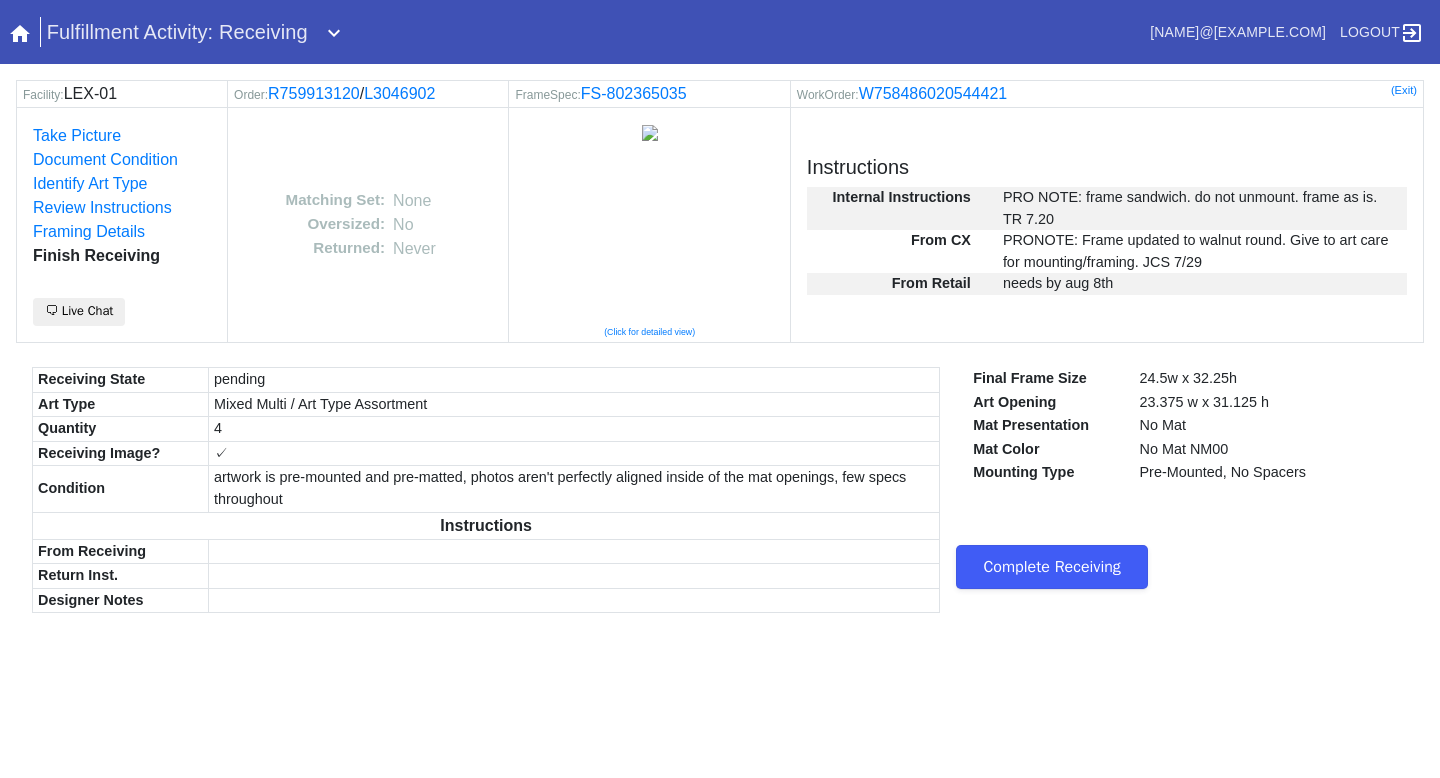 scroll, scrollTop: 0, scrollLeft: 0, axis: both 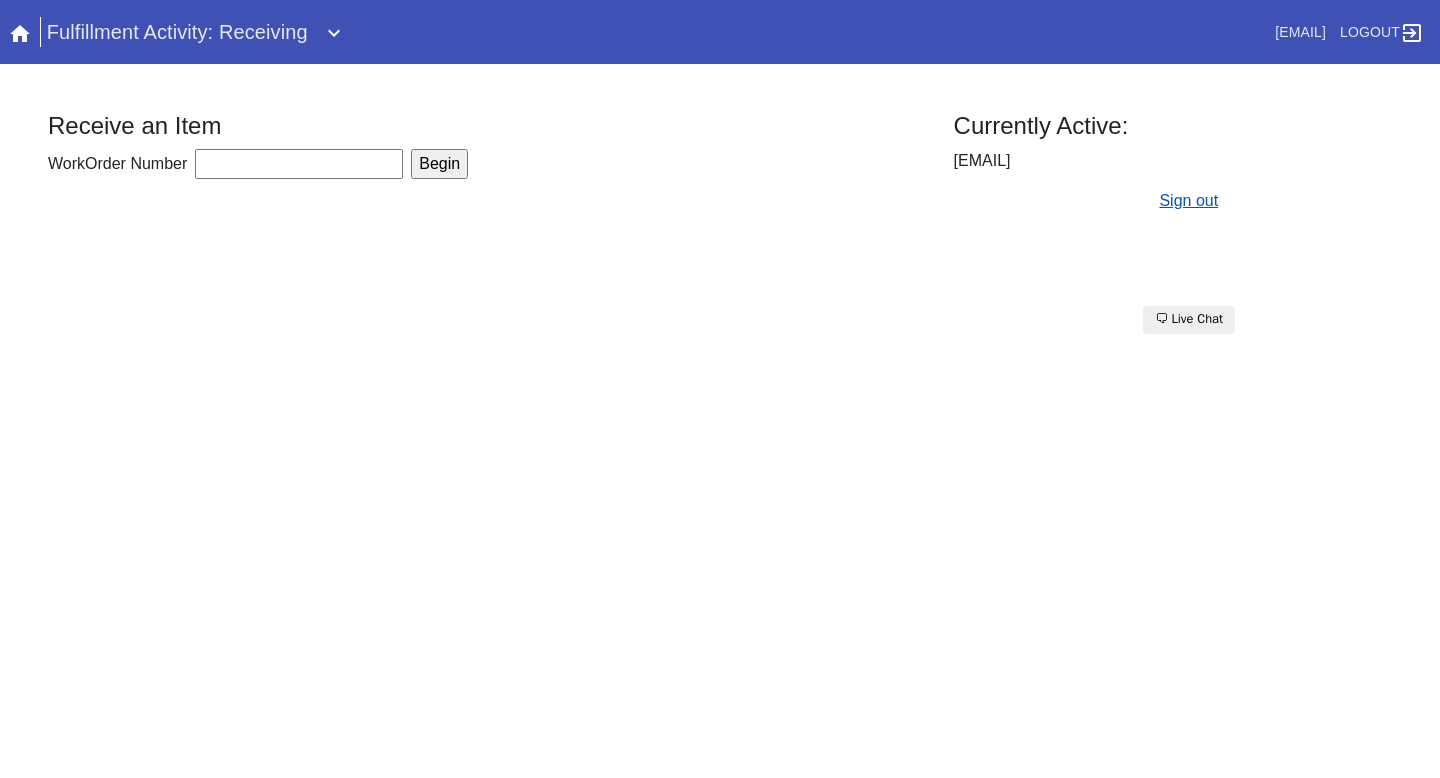 click on "Sign out" at bounding box center (1188, 200) 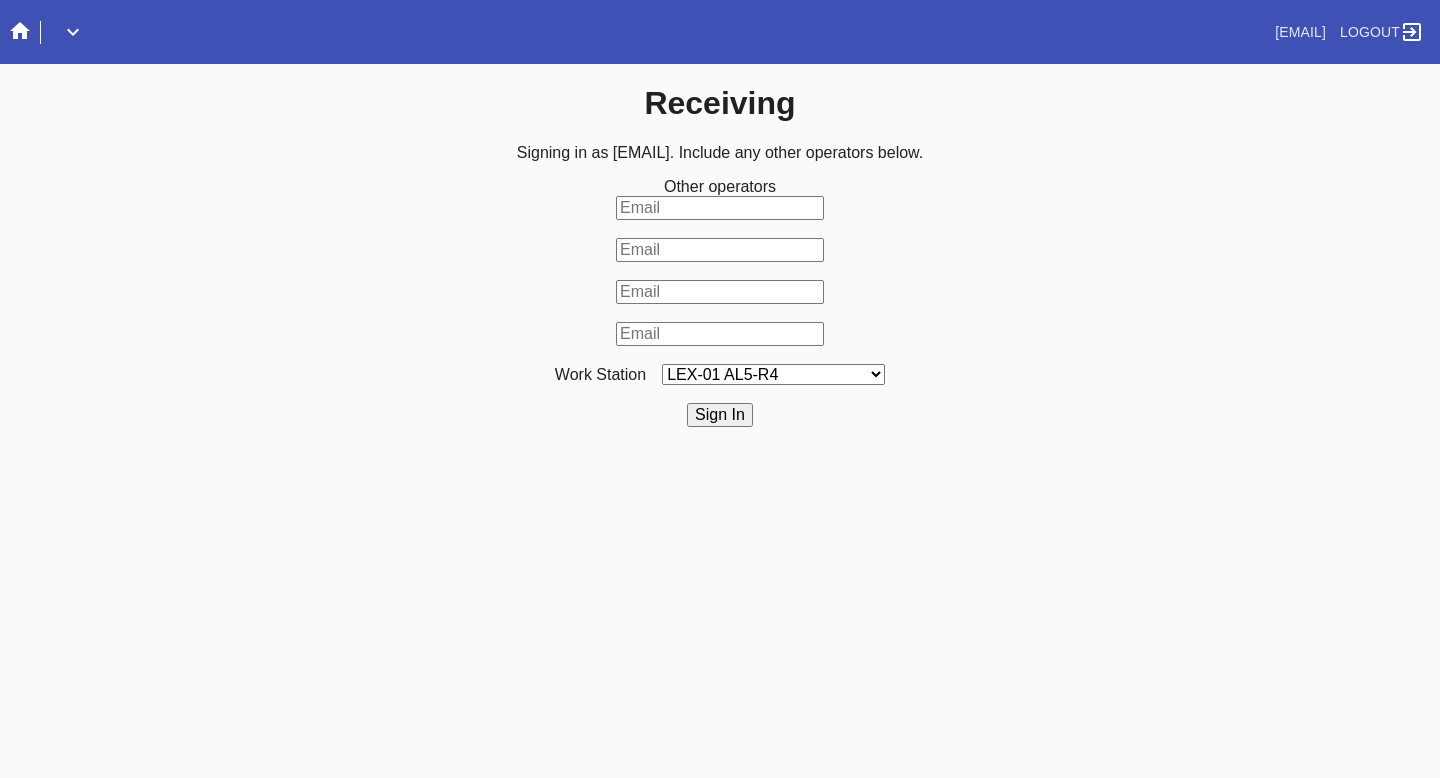 scroll, scrollTop: 0, scrollLeft: 0, axis: both 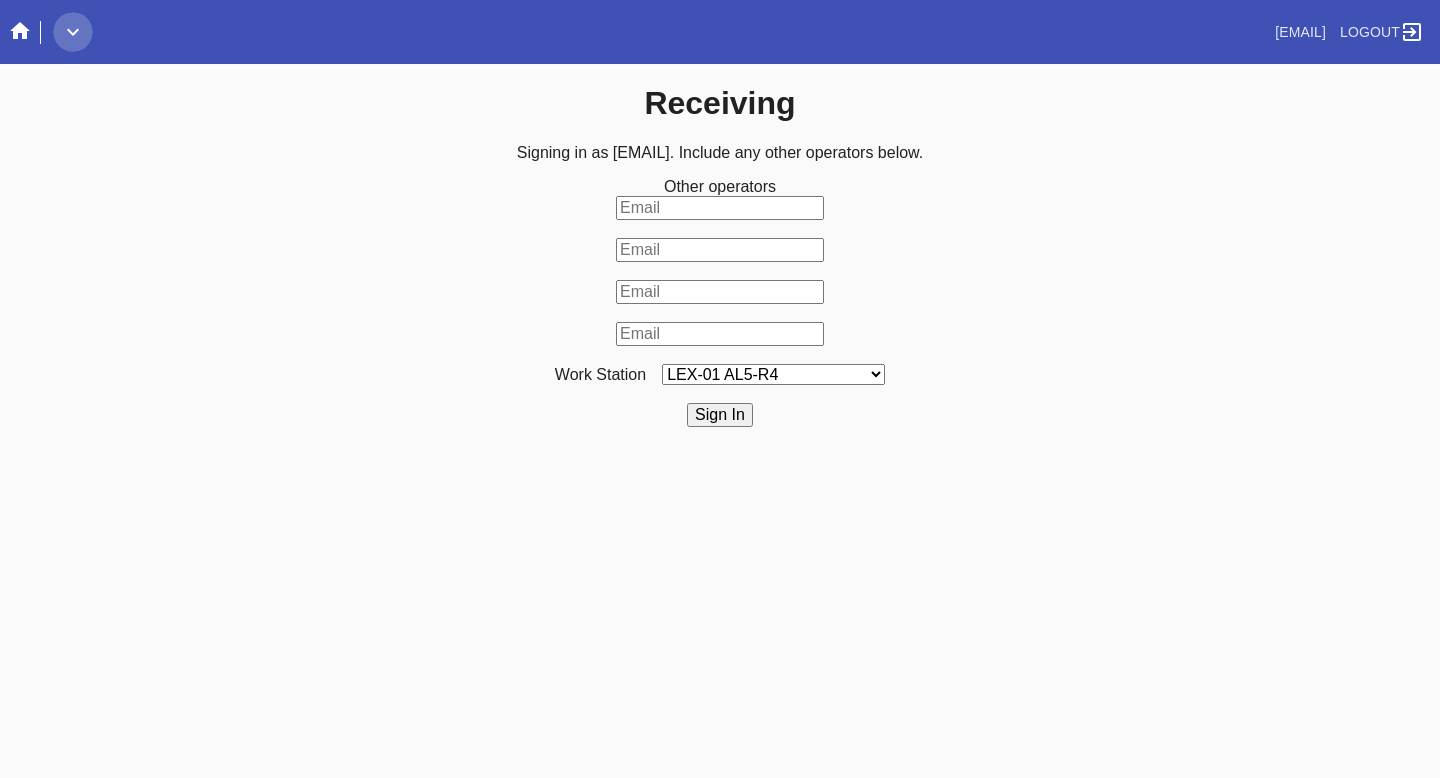 click 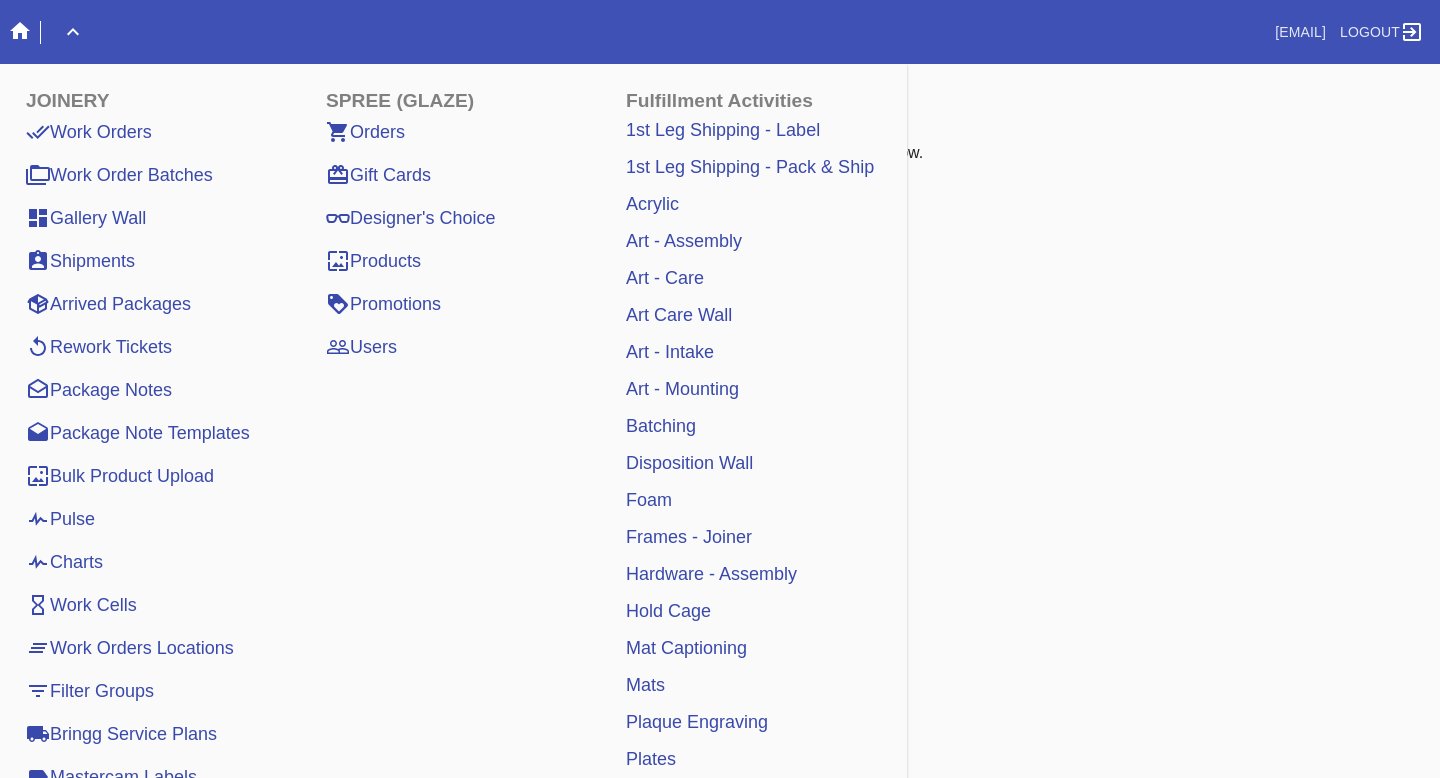 click on "Art - Care" at bounding box center [665, 278] 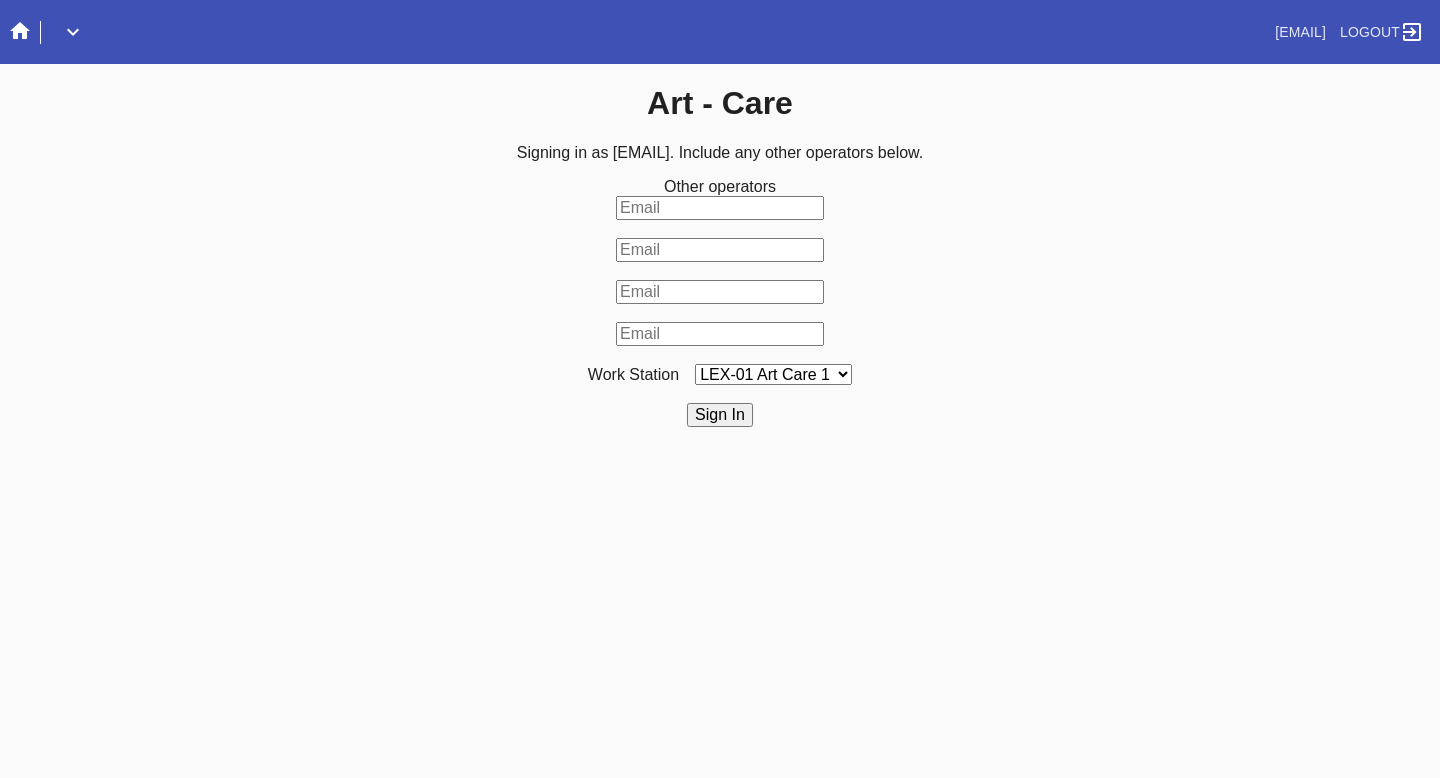 scroll, scrollTop: 0, scrollLeft: 0, axis: both 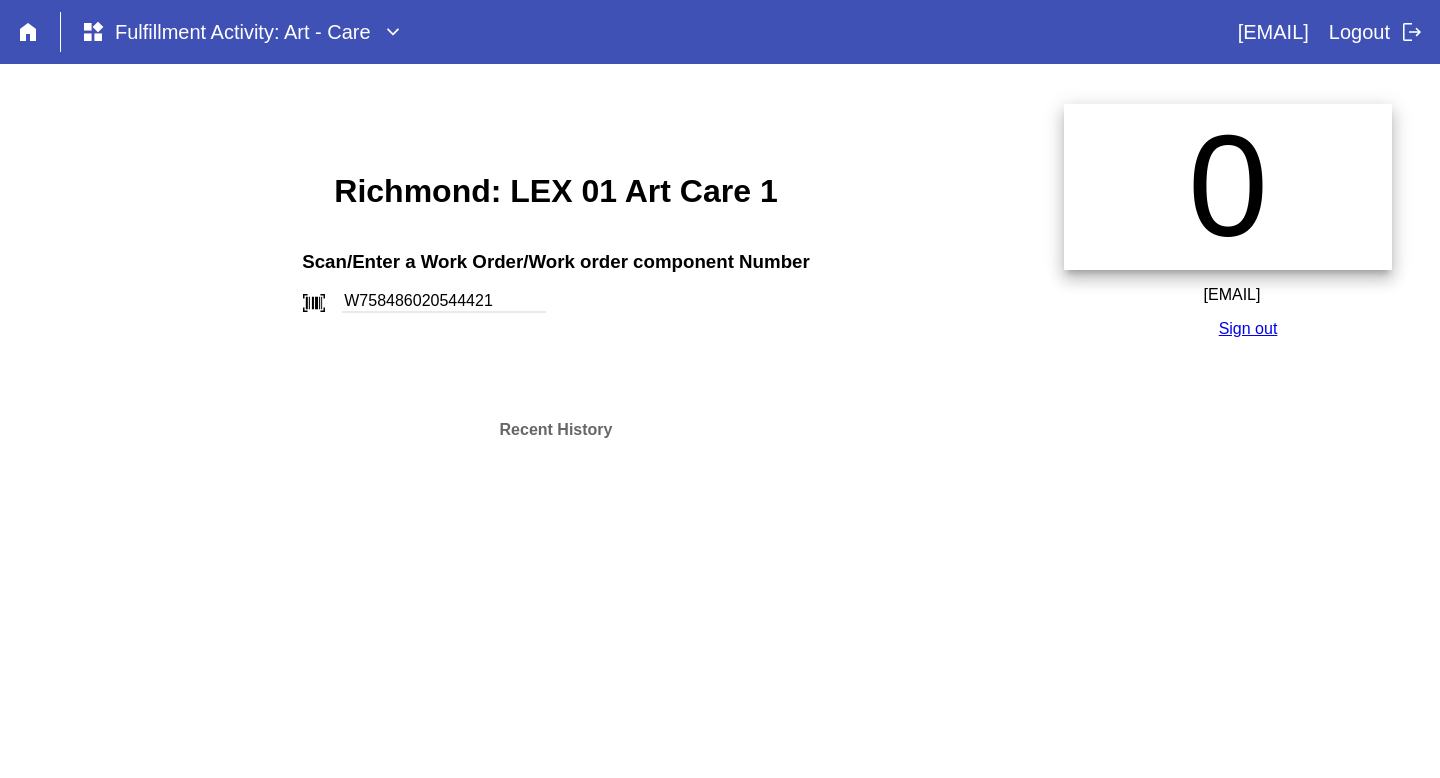 type on "W758486020544421" 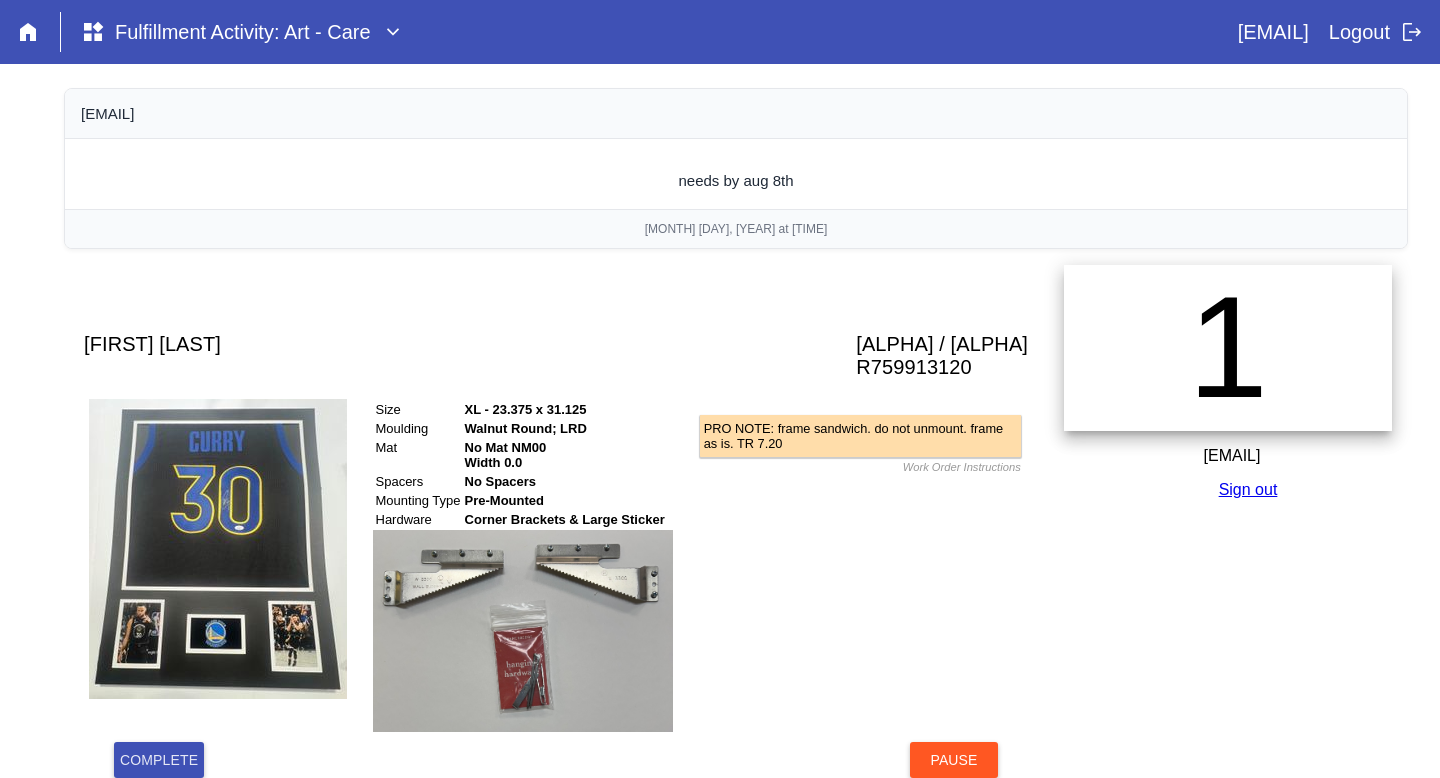 scroll, scrollTop: 0, scrollLeft: 0, axis: both 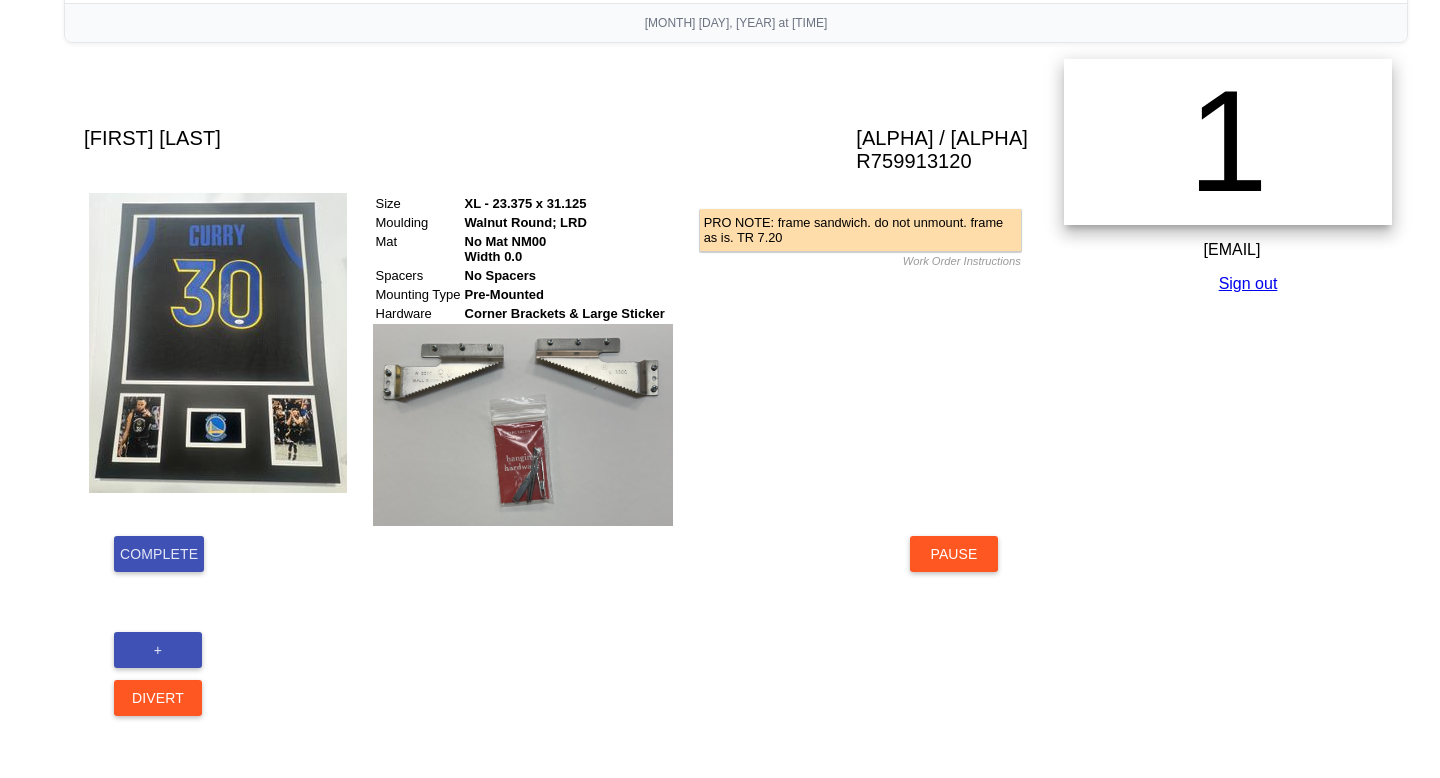 click on "Complete" at bounding box center (159, 554) 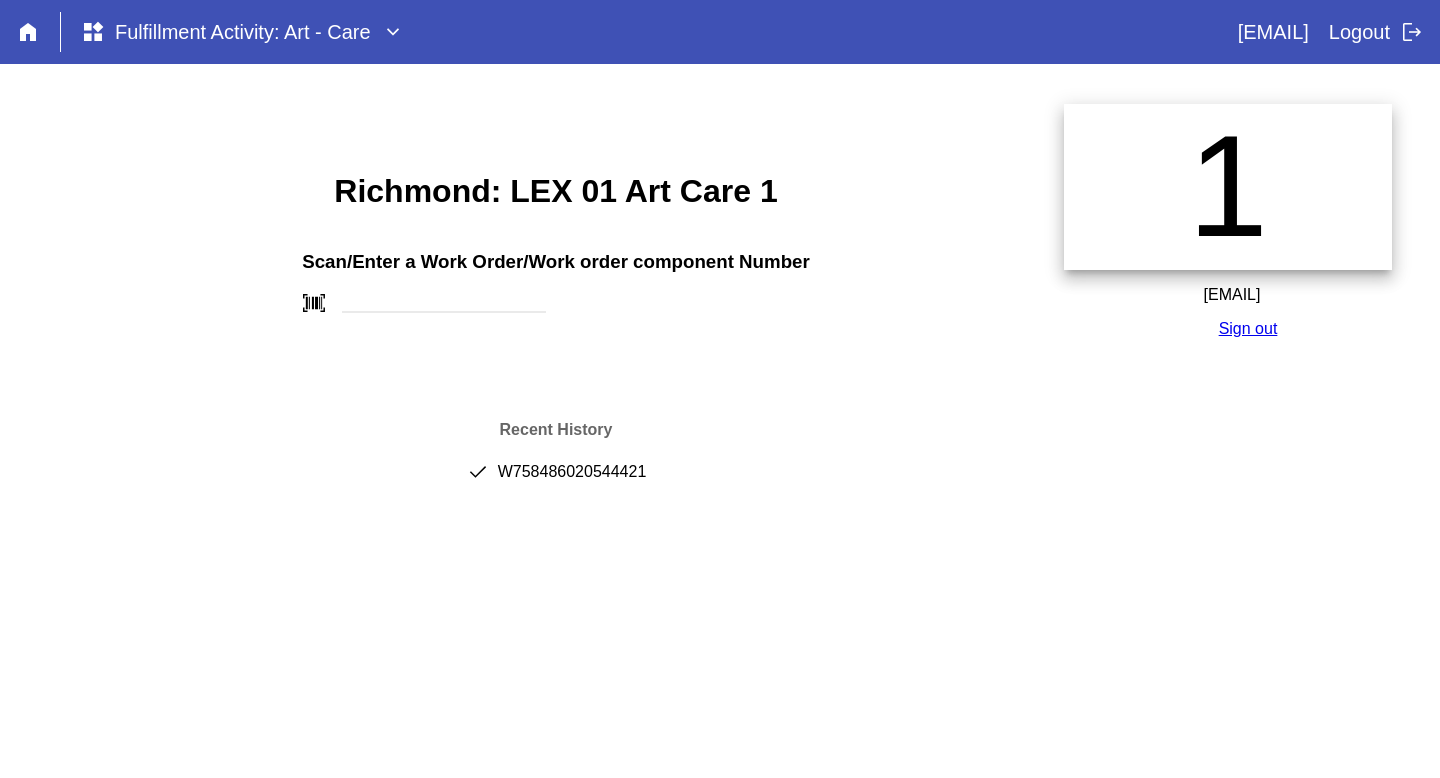 scroll, scrollTop: 0, scrollLeft: 0, axis: both 